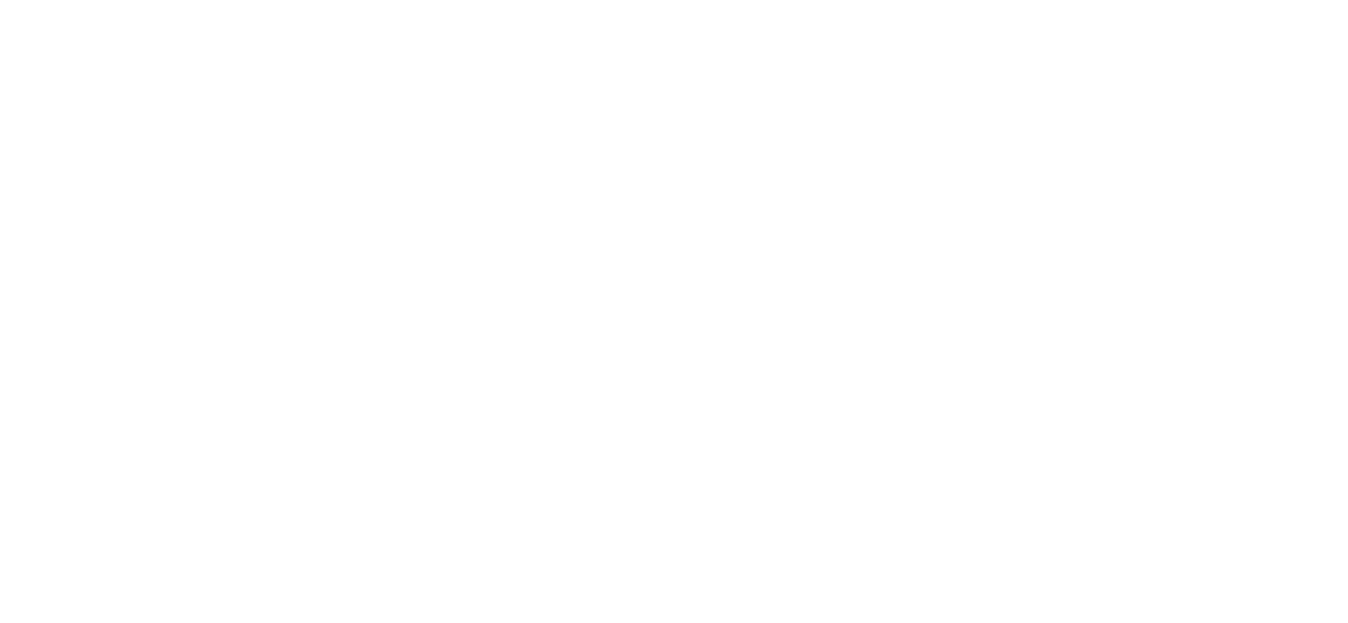 scroll, scrollTop: 0, scrollLeft: 0, axis: both 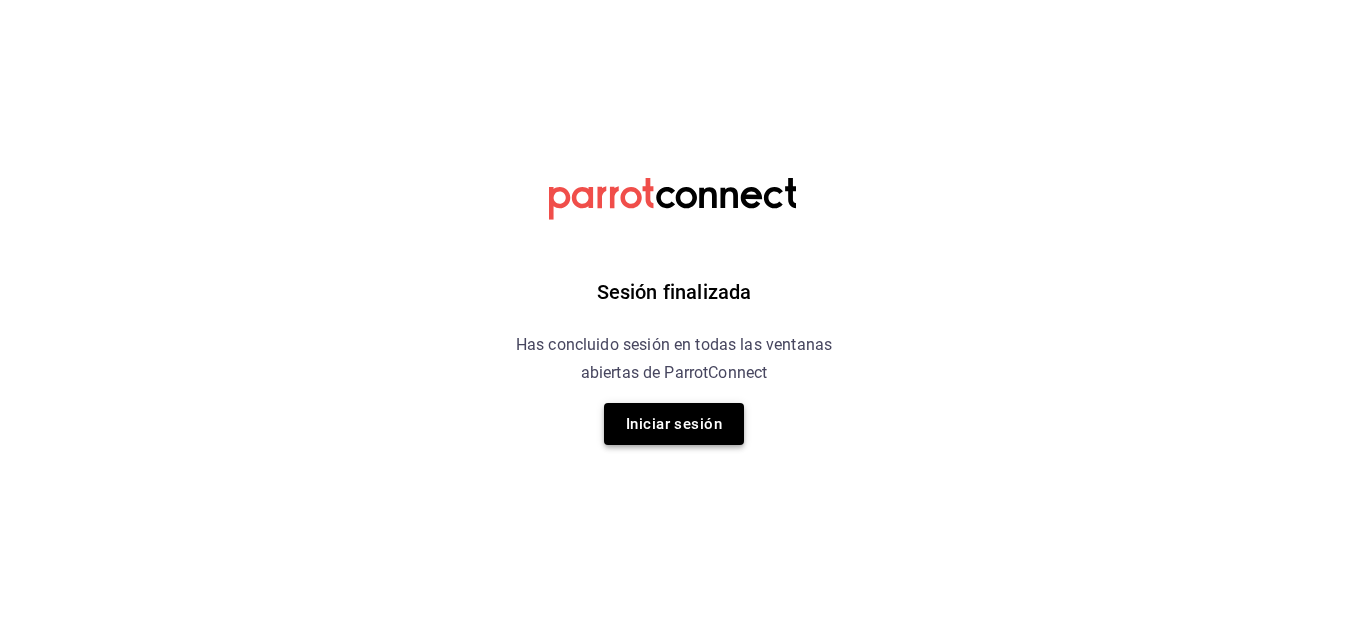click on "Iniciar sesión" at bounding box center (674, 424) 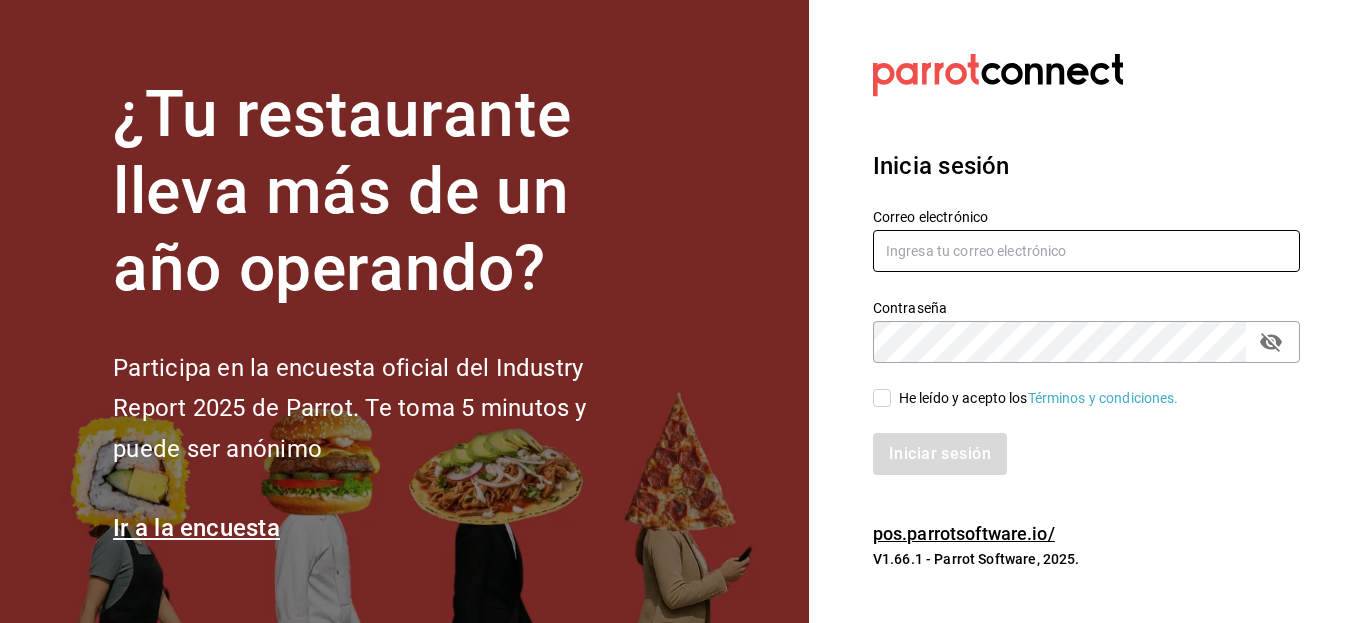 type on "admin@daisukekaraoke.com" 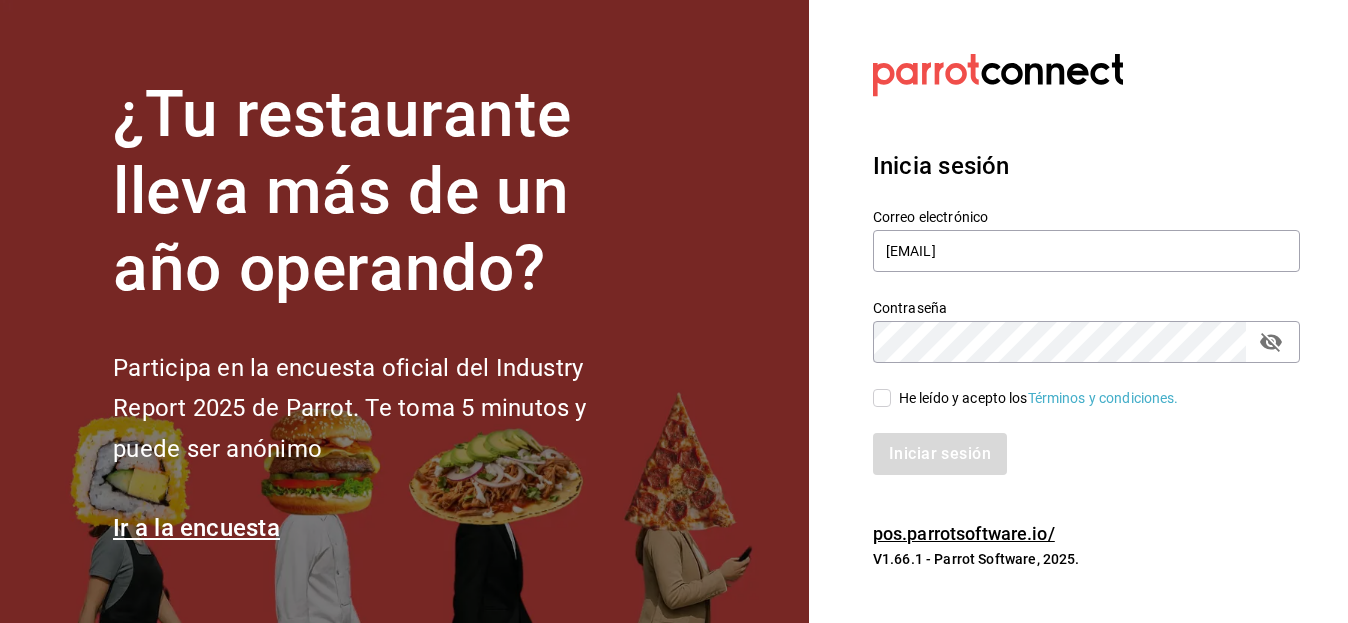 click on "He leído y acepto los  Términos y condiciones." at bounding box center [882, 398] 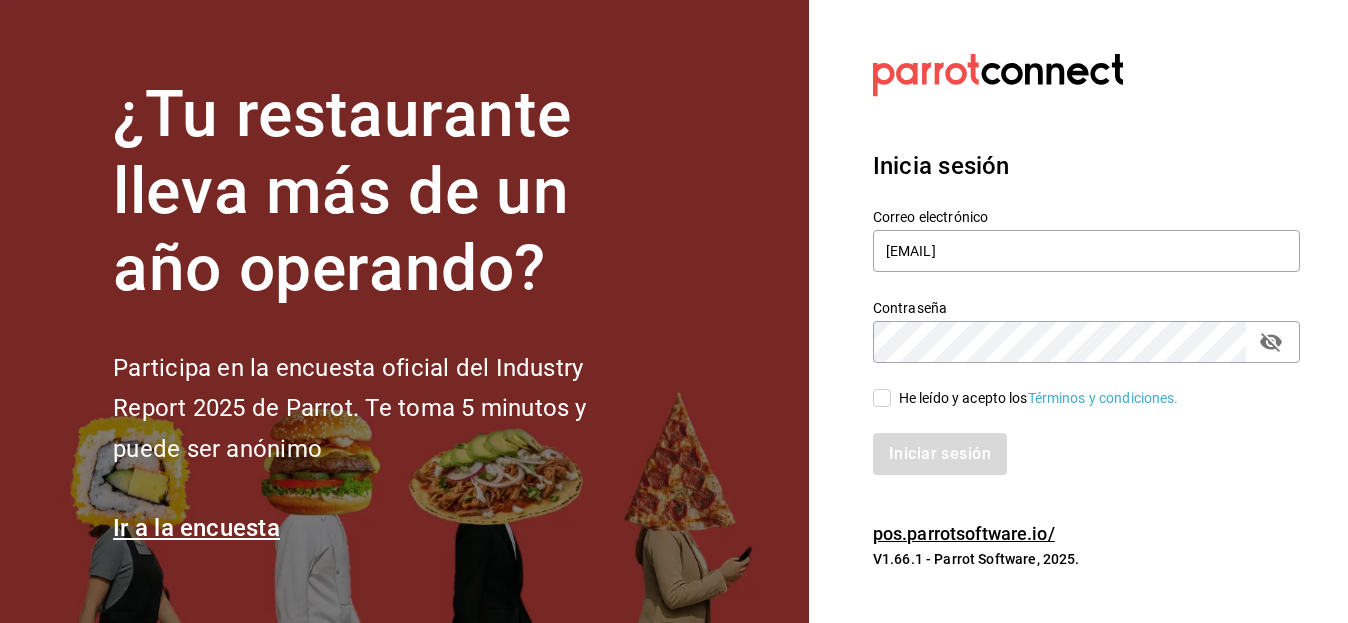 checkbox on "true" 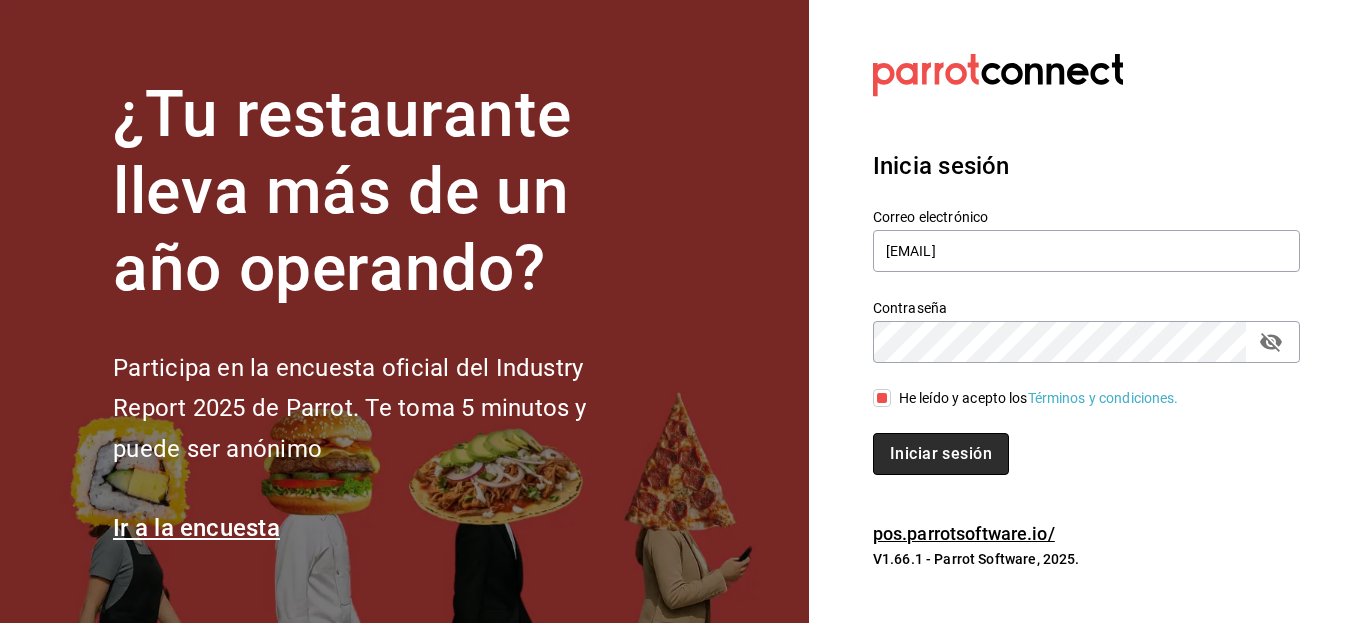click on "Iniciar sesión" at bounding box center (941, 454) 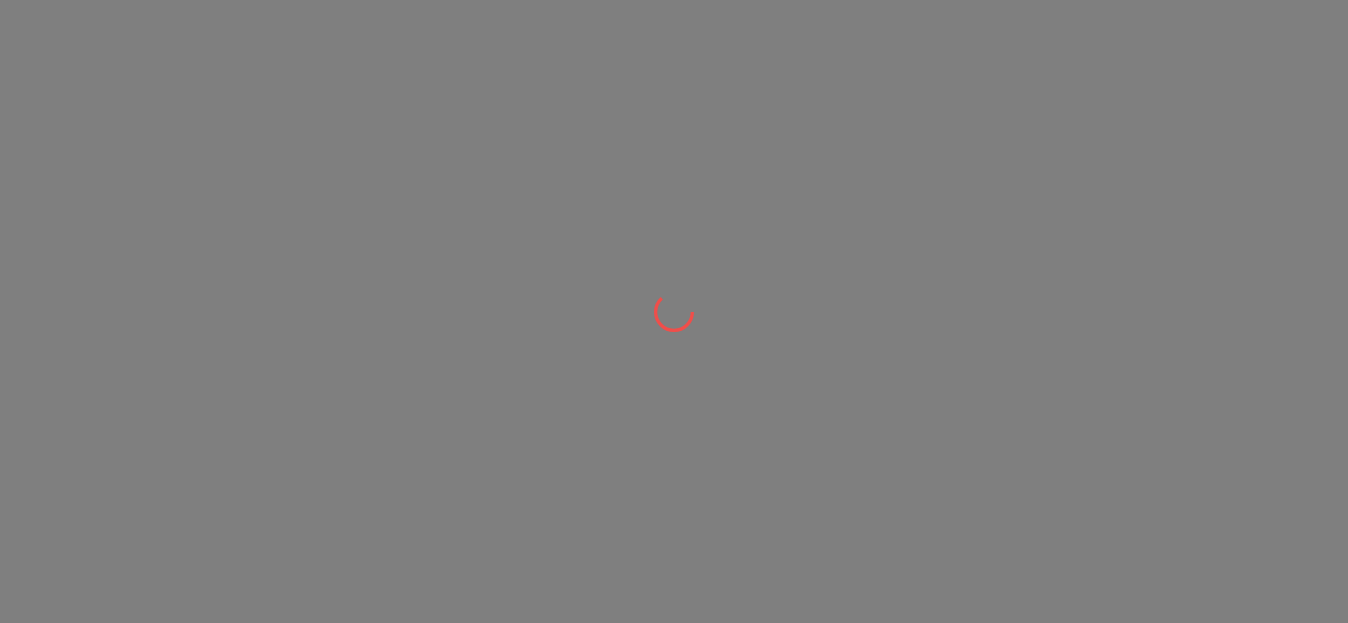 scroll, scrollTop: 0, scrollLeft: 0, axis: both 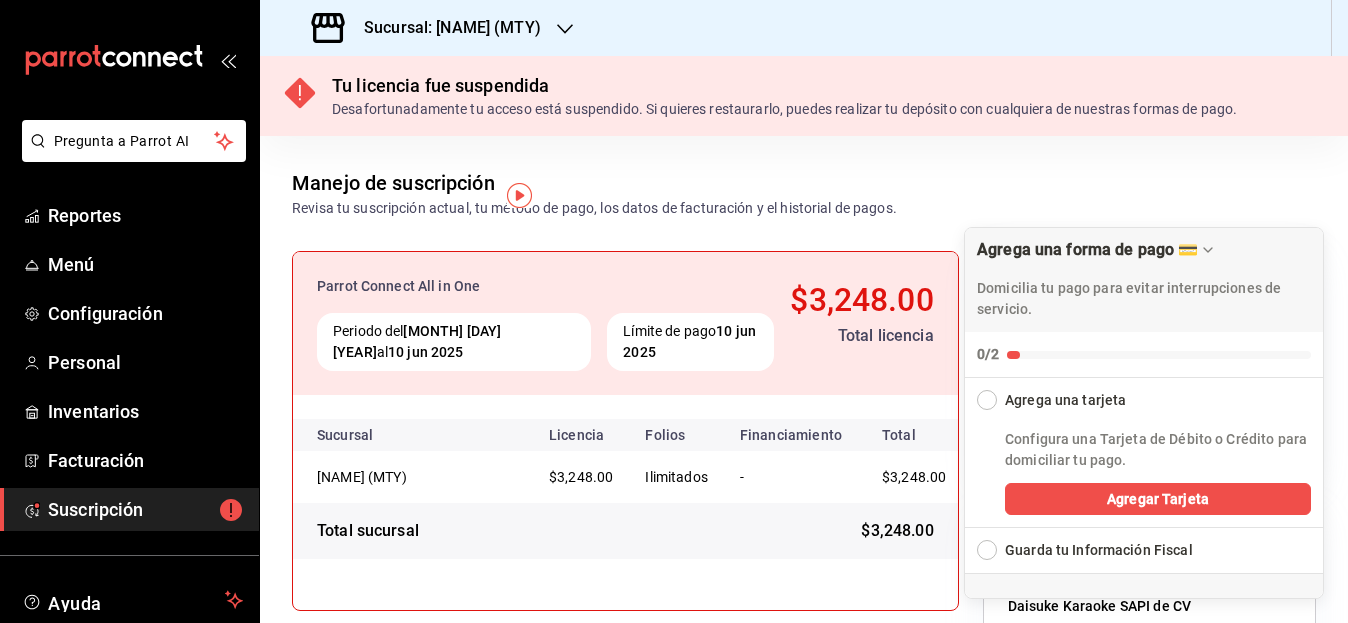click on "Sucursal: [NAME] (MTY)" at bounding box center (444, 28) 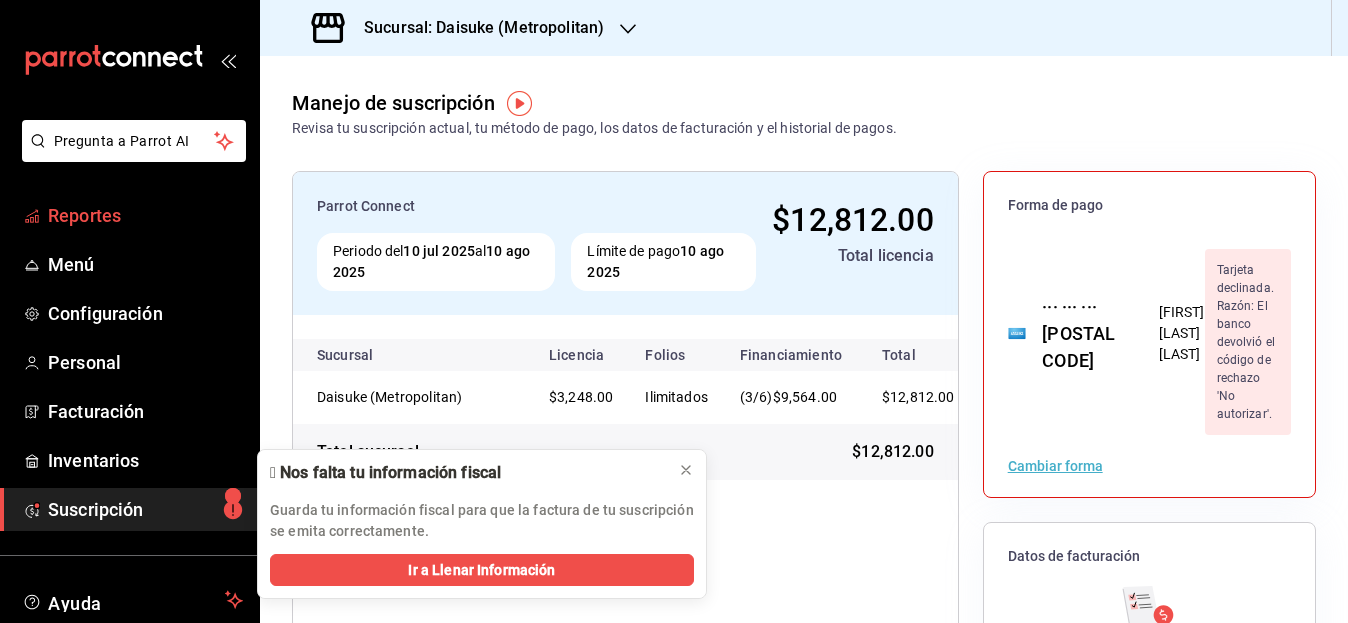 click on "Reportes" at bounding box center [145, 215] 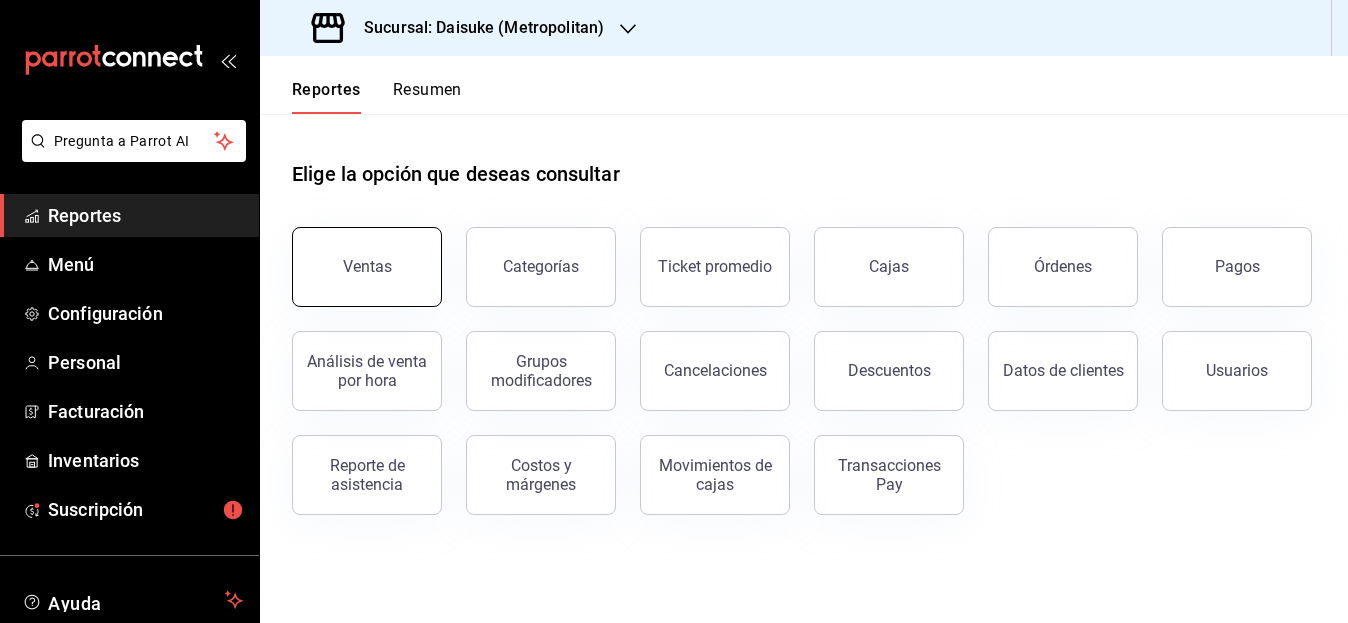click on "Ventas" at bounding box center [367, 267] 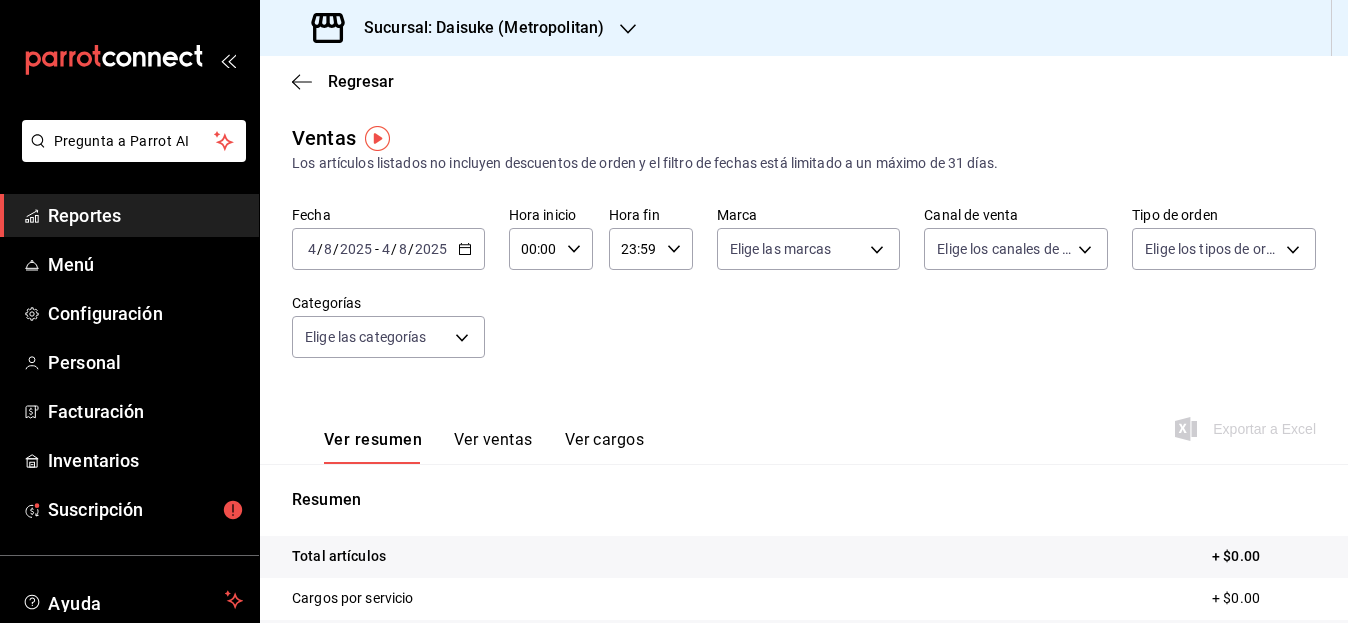 click 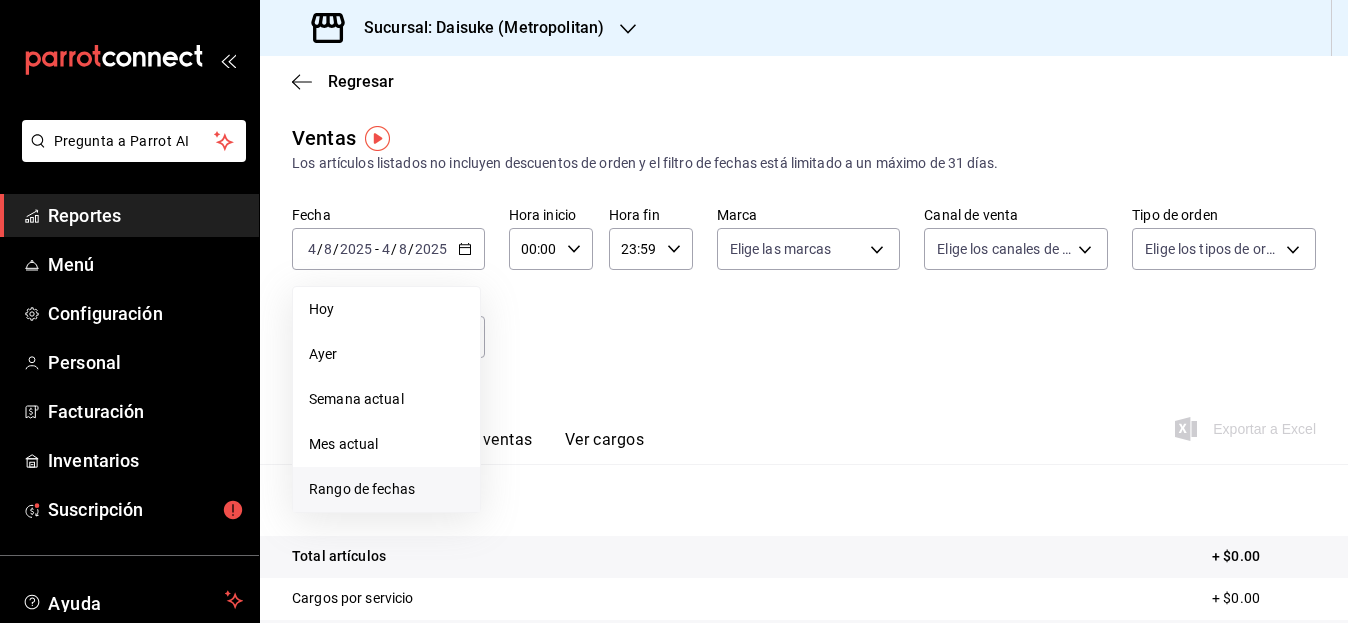 click on "Rango de fechas" at bounding box center [386, 489] 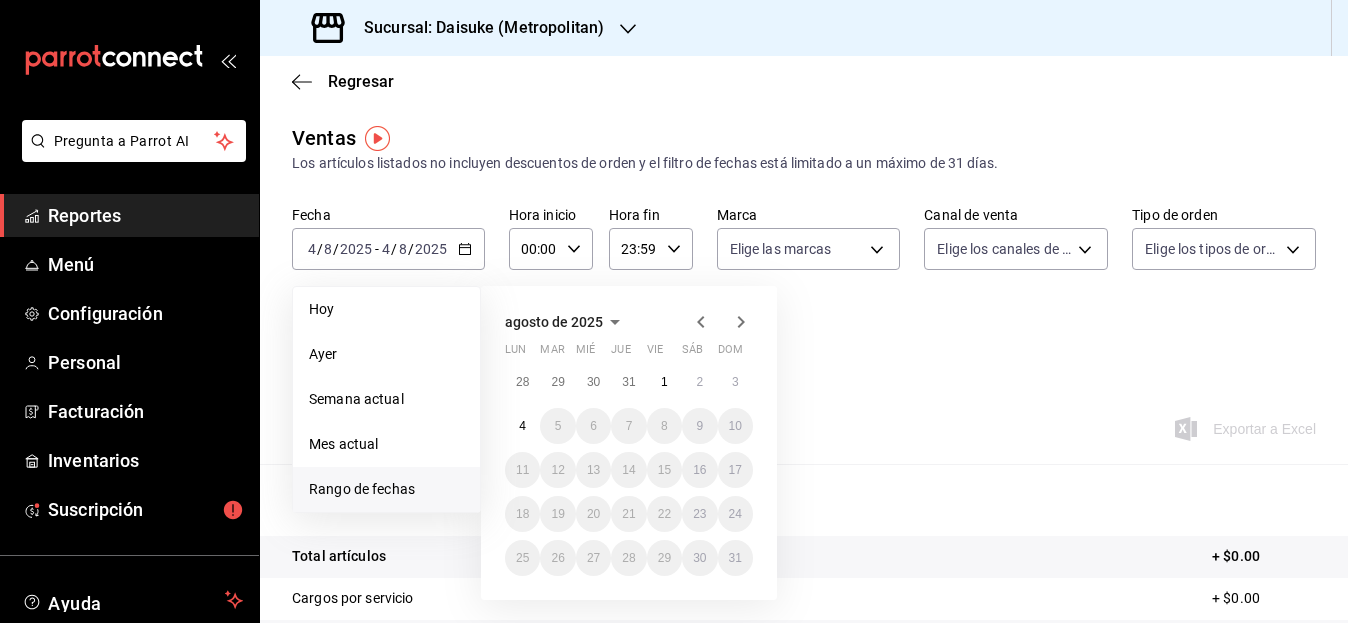 click 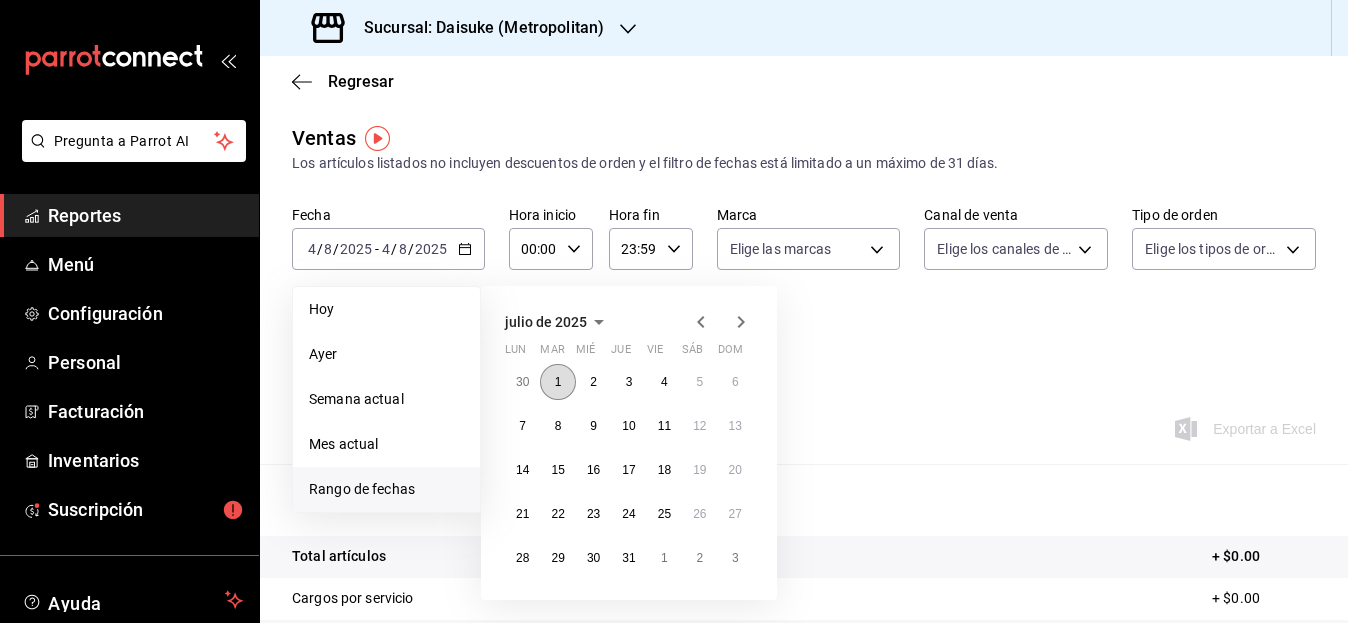click on "1" at bounding box center [558, 382] 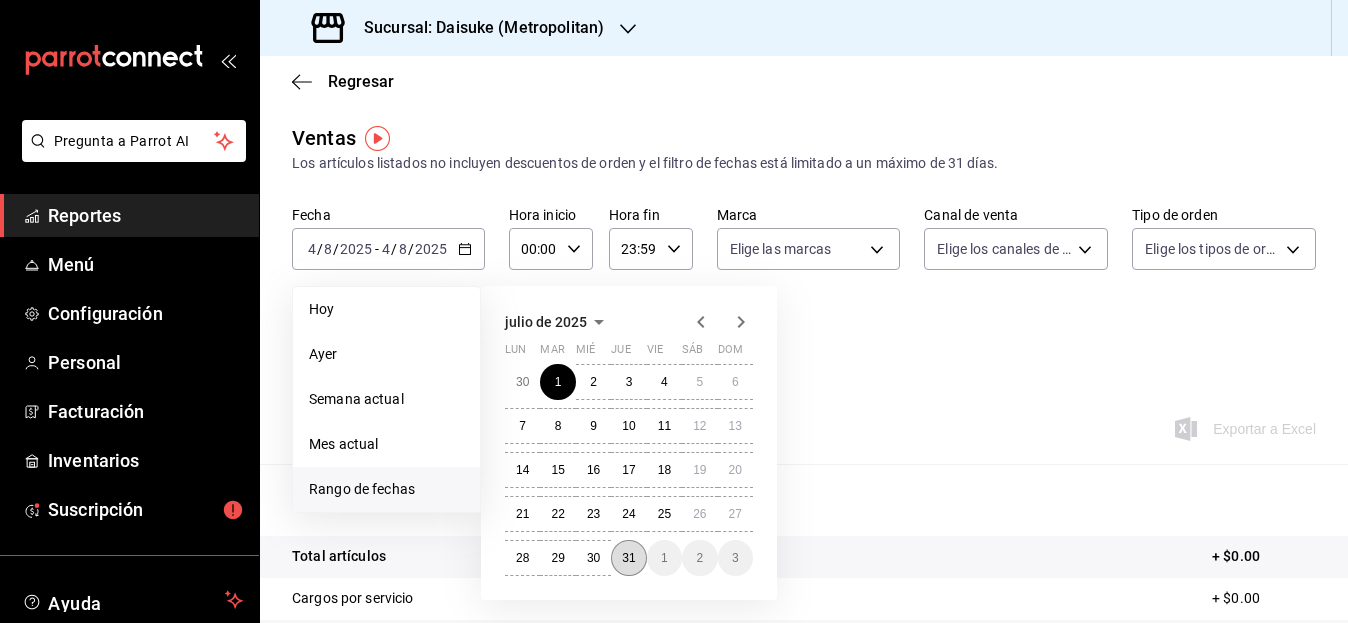 click on "31" at bounding box center [628, 558] 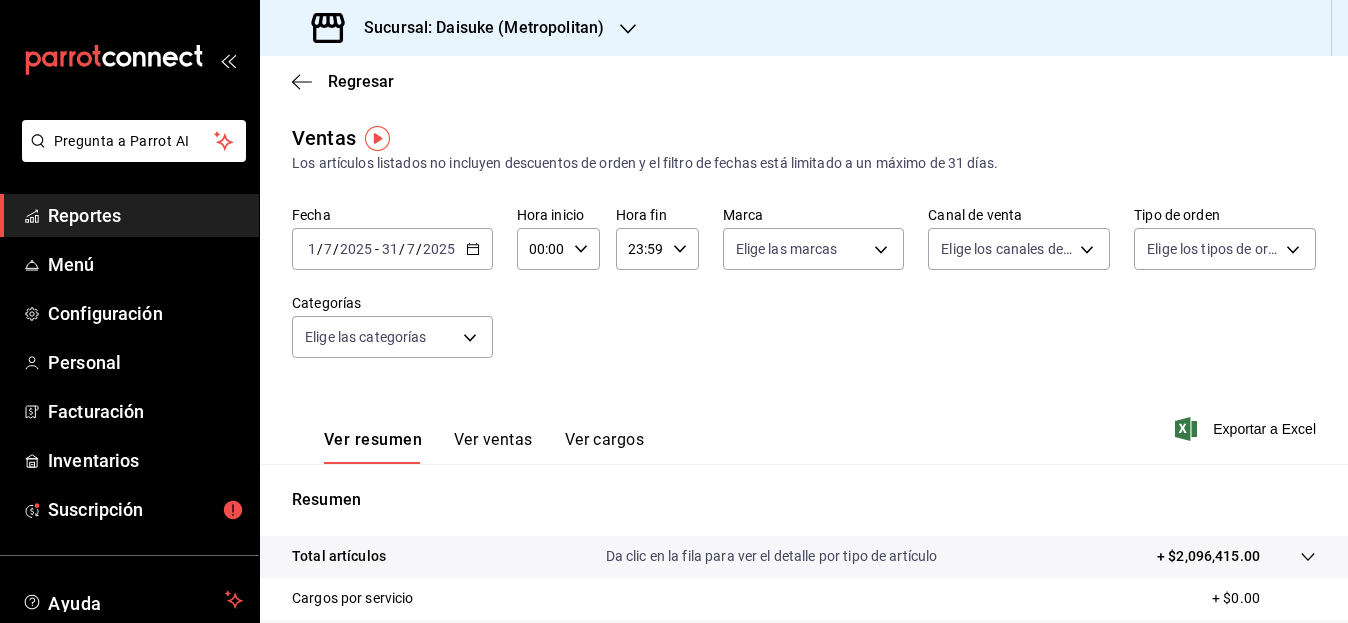 click on "Reportes" at bounding box center [145, 215] 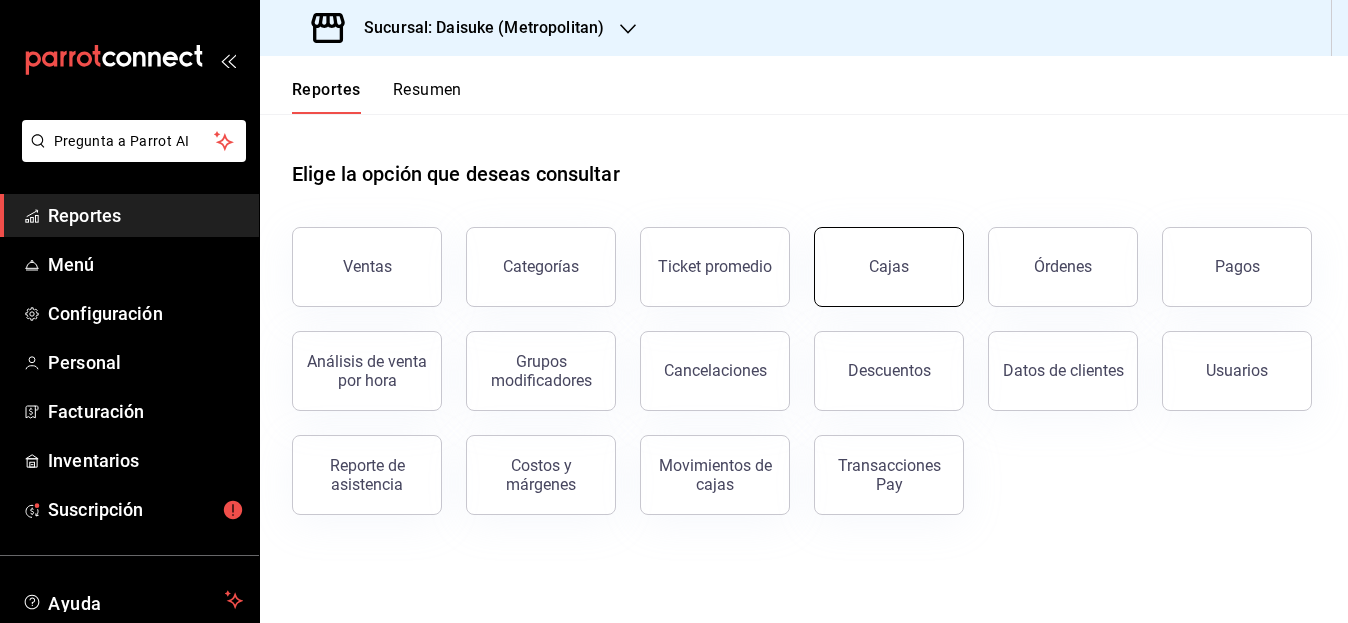 click on "Cajas" at bounding box center (889, 266) 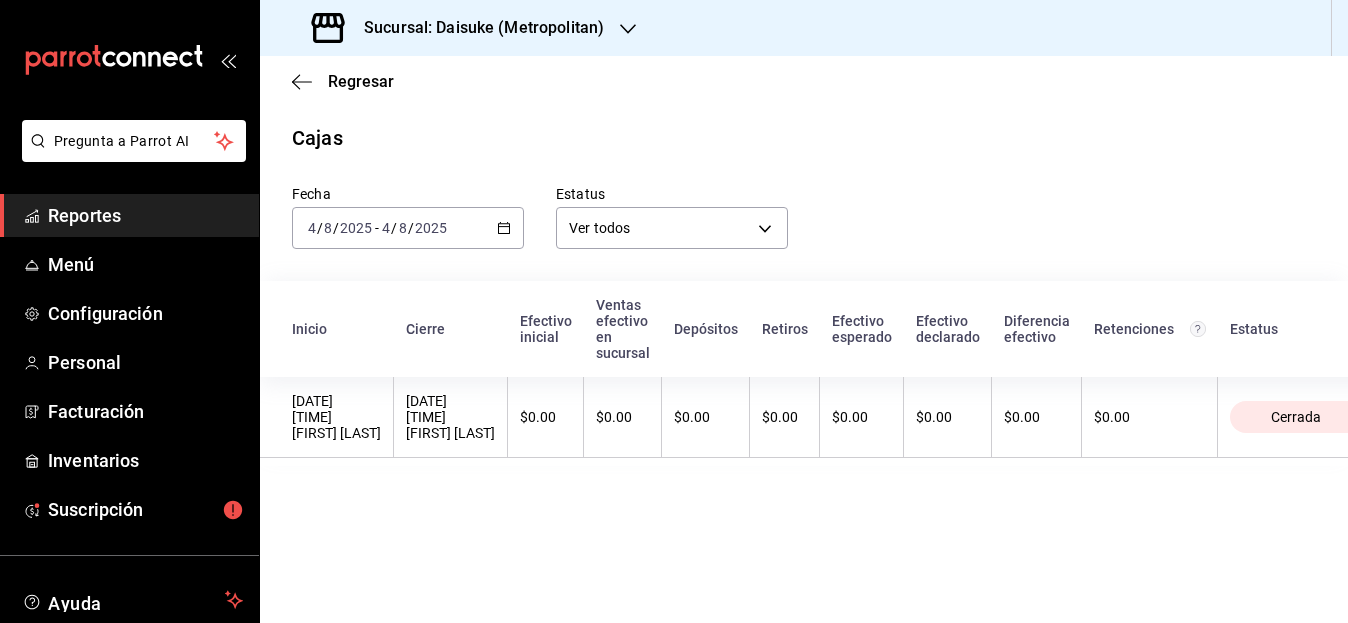 click 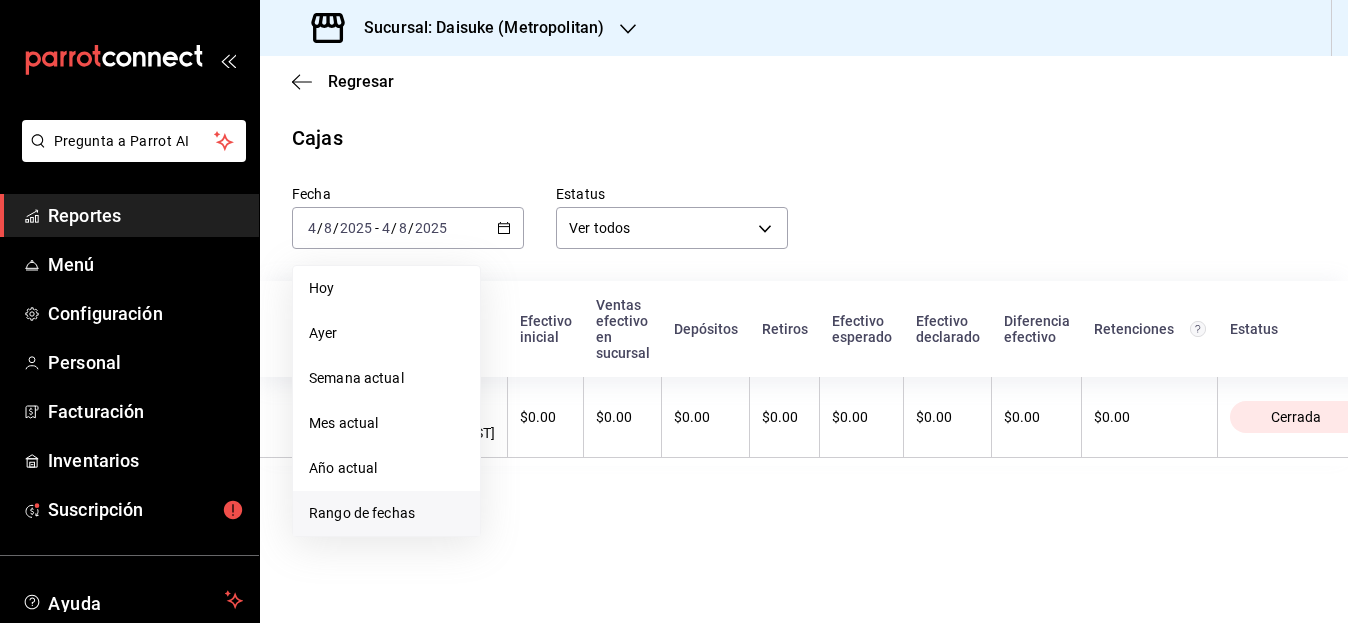 click on "Rango de fechas" at bounding box center (386, 513) 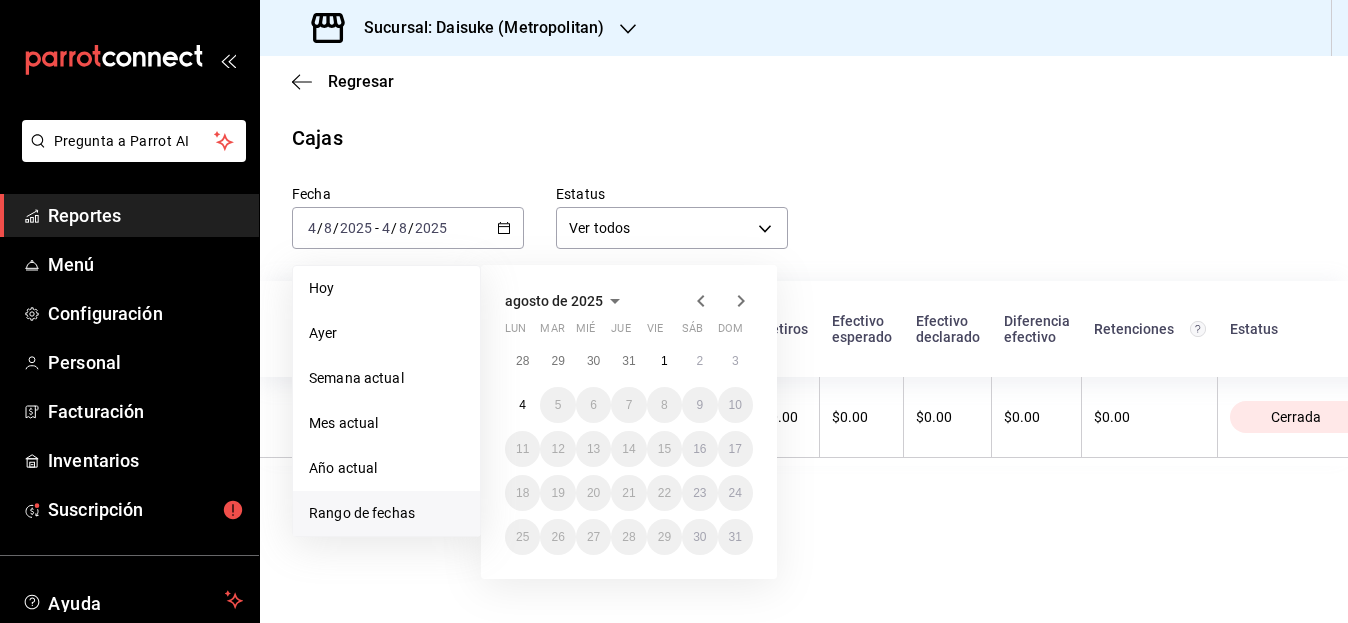 click 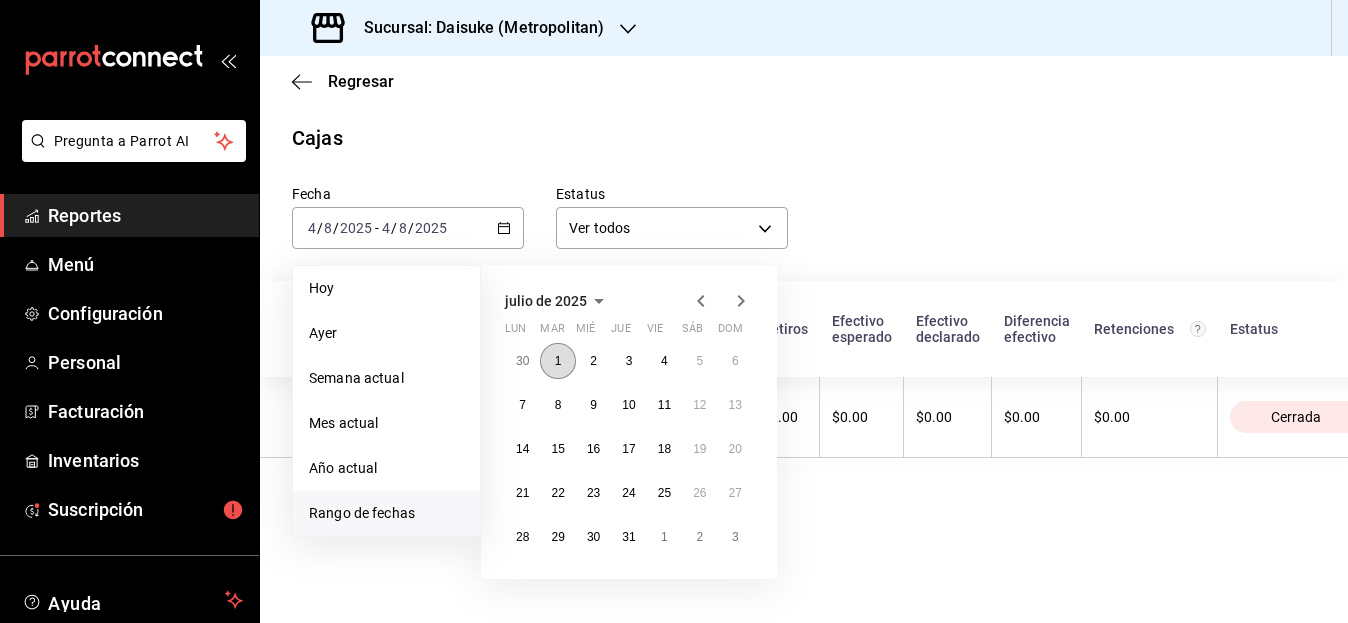 click on "1" at bounding box center [558, 361] 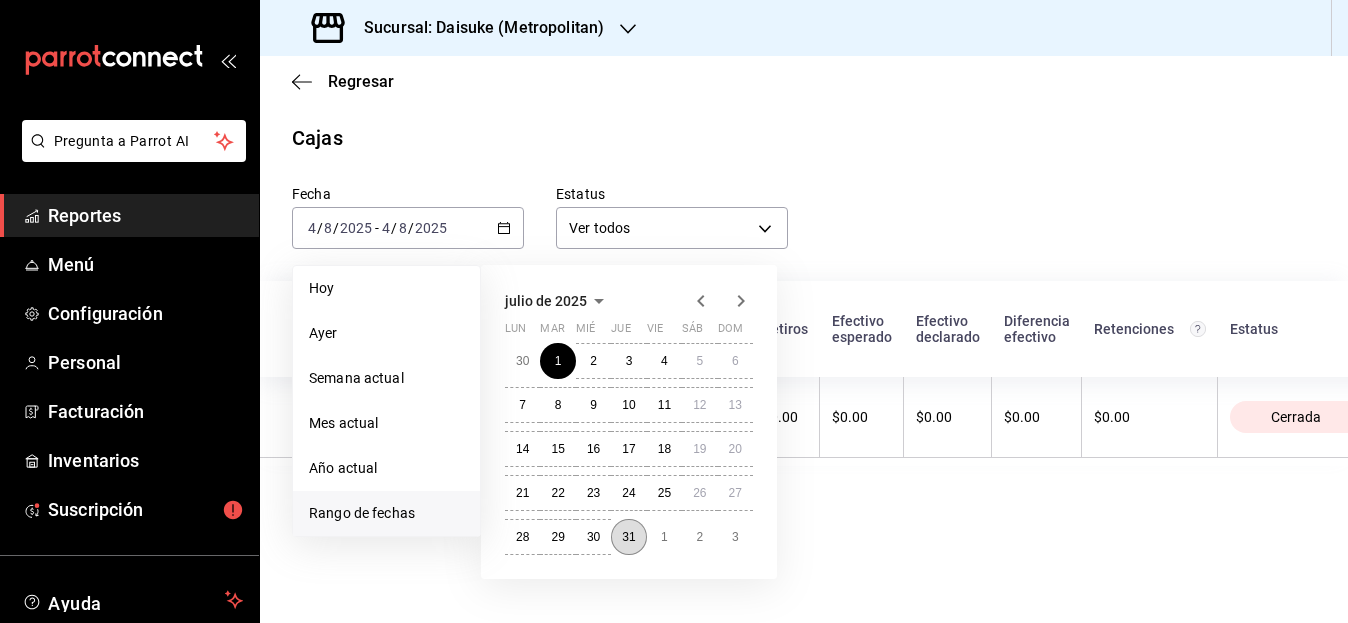 click on "31" at bounding box center [628, 537] 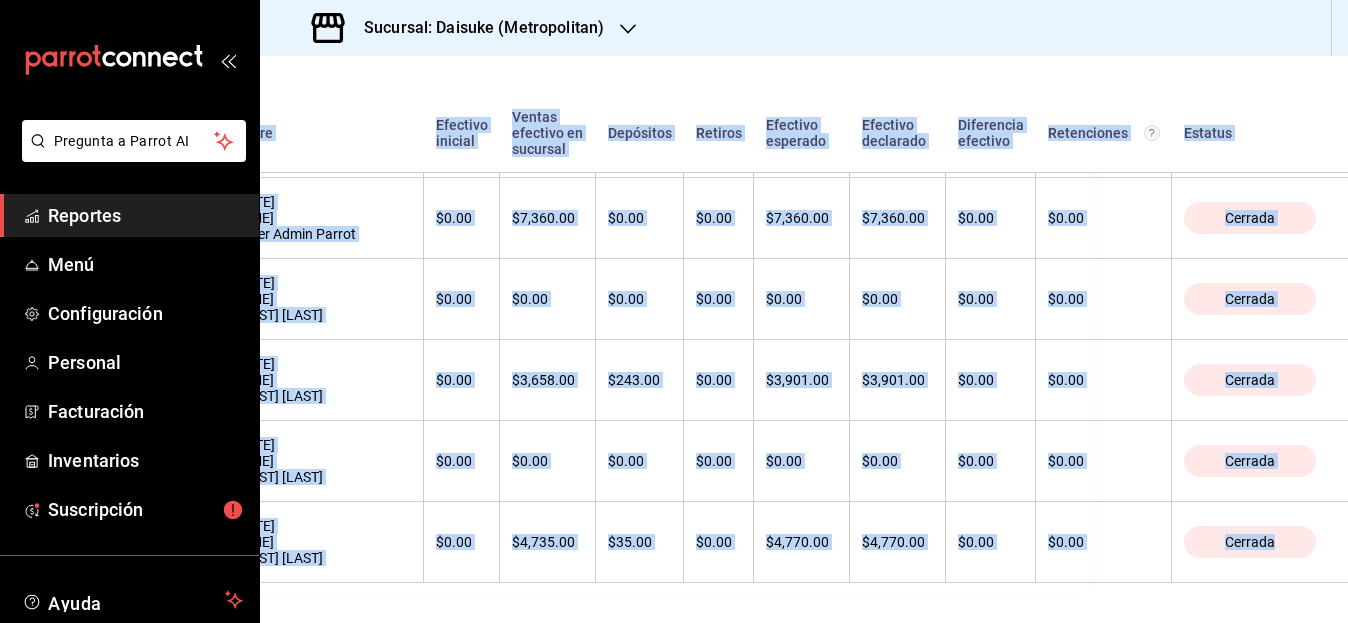 scroll, scrollTop: 4789, scrollLeft: 391, axis: both 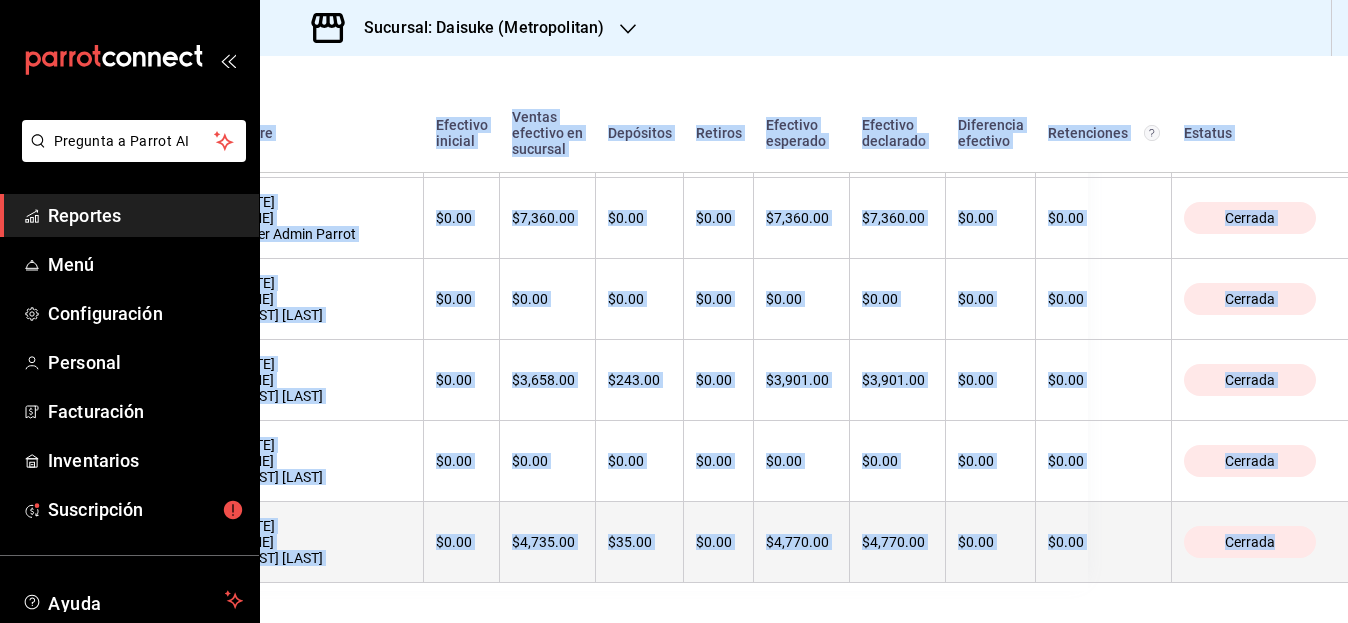 drag, startPoint x: 288, startPoint y: 322, endPoint x: 1282, endPoint y: 539, distance: 1017.41095 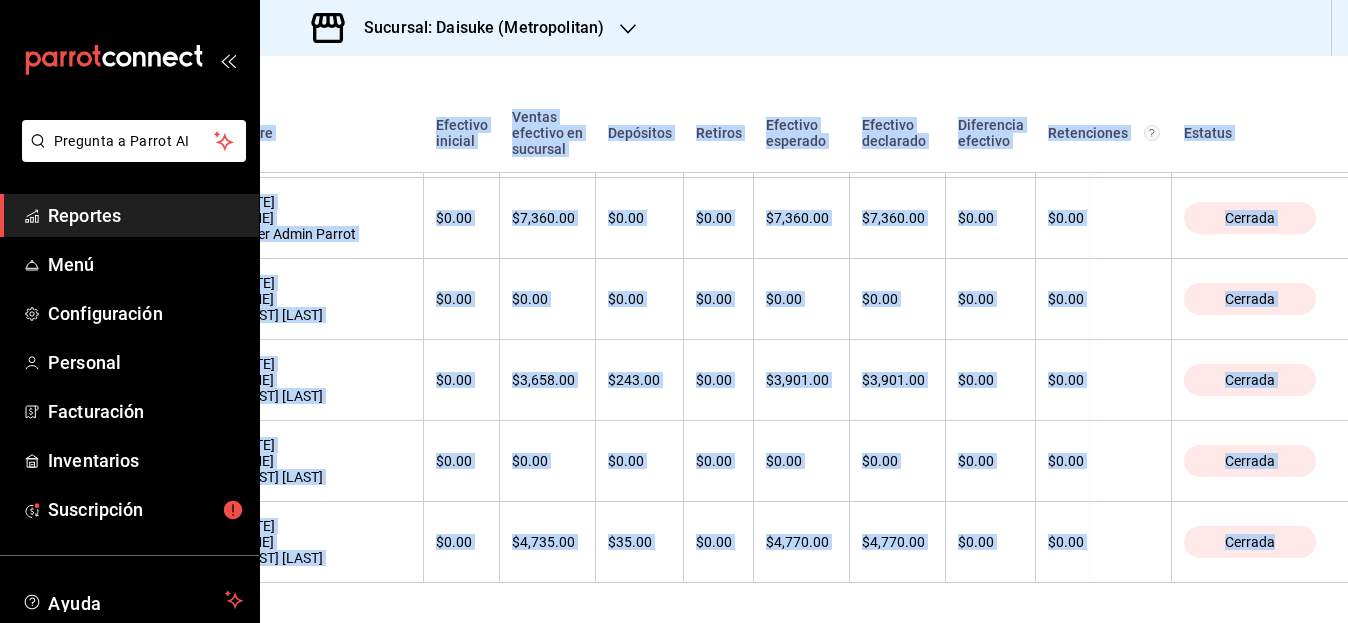 click on "Reportes" at bounding box center (129, 215) 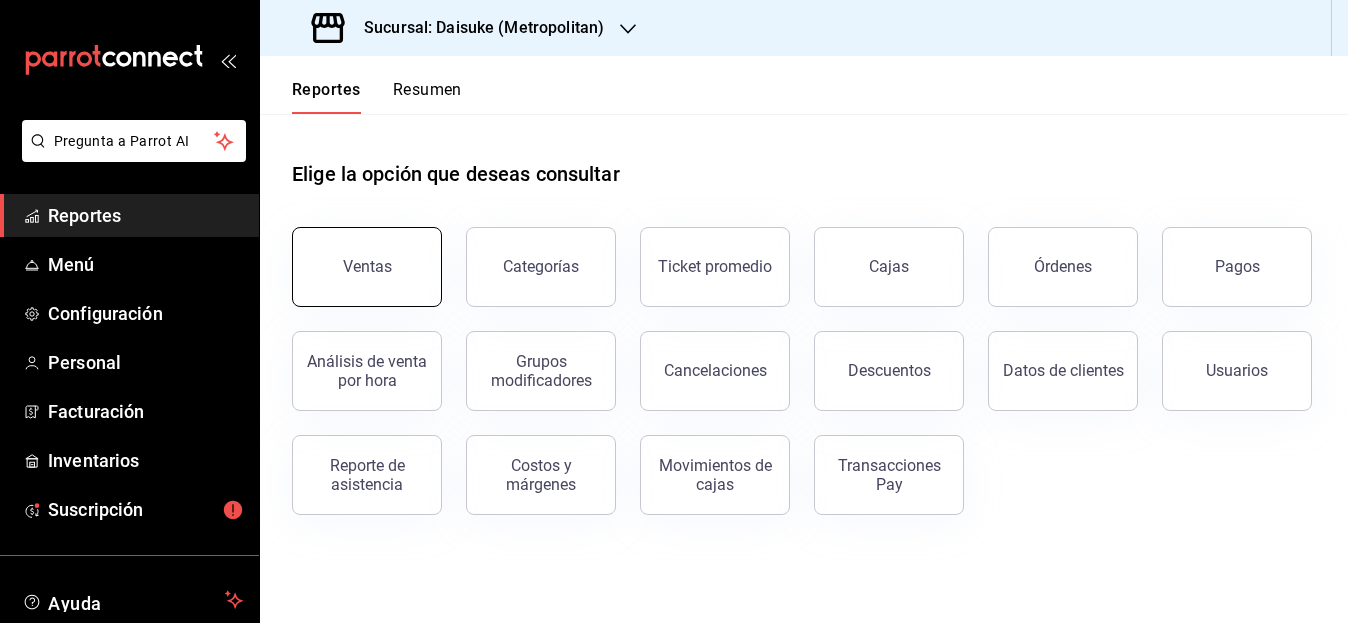 click on "Ventas" at bounding box center [367, 267] 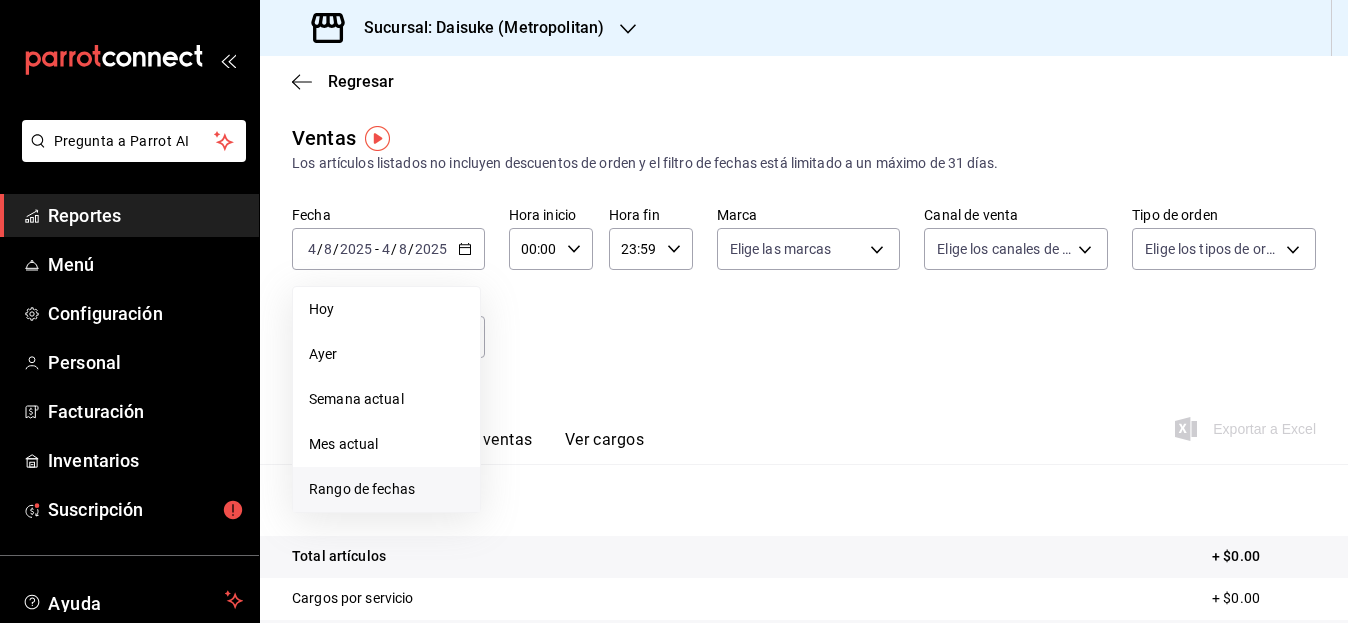 click on "Rango de fechas" at bounding box center (386, 489) 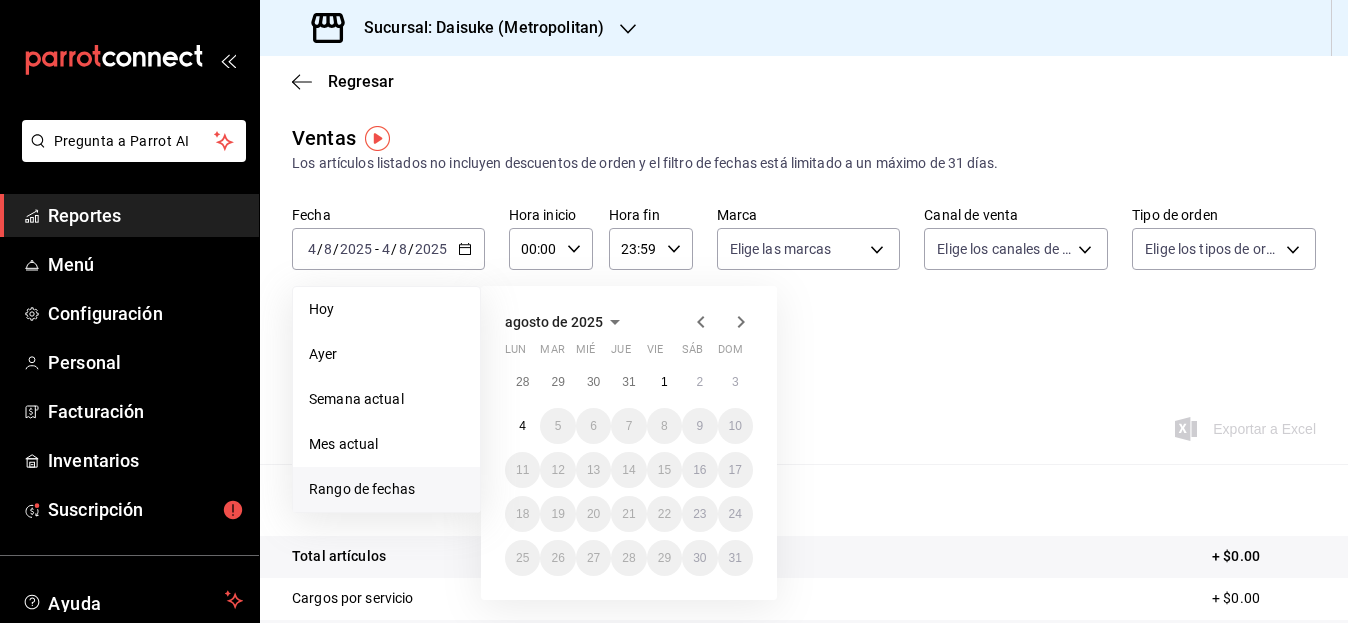 click 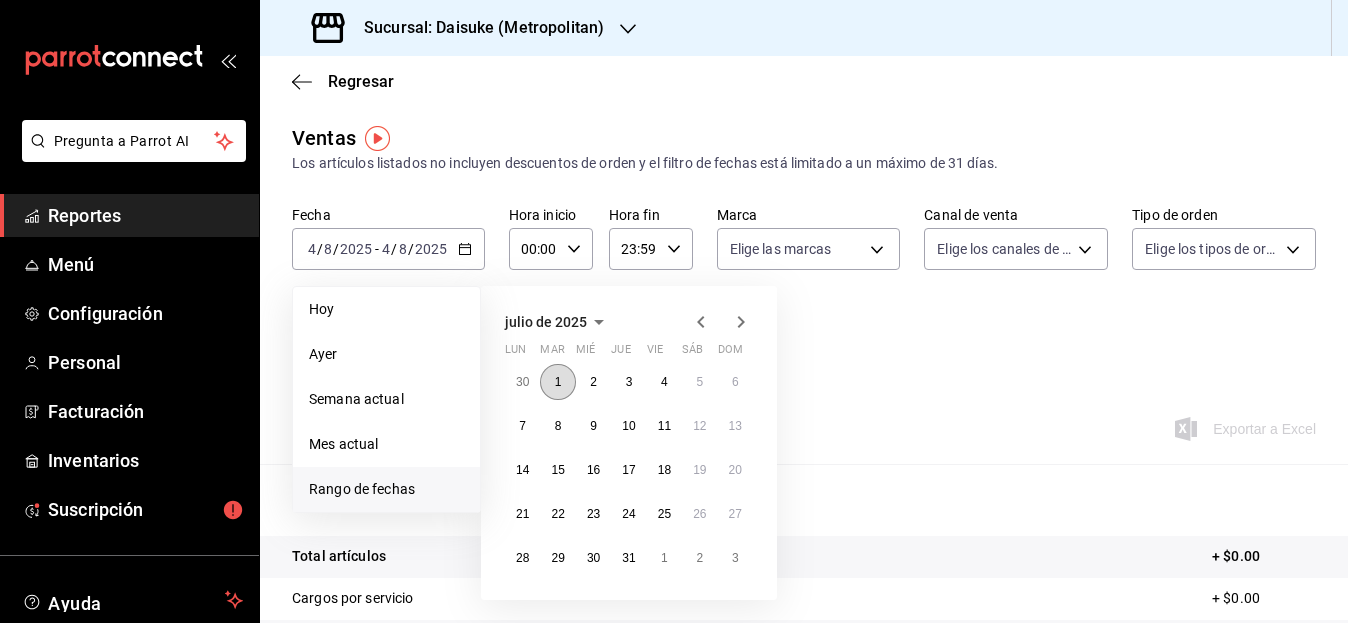 click on "1" at bounding box center [558, 382] 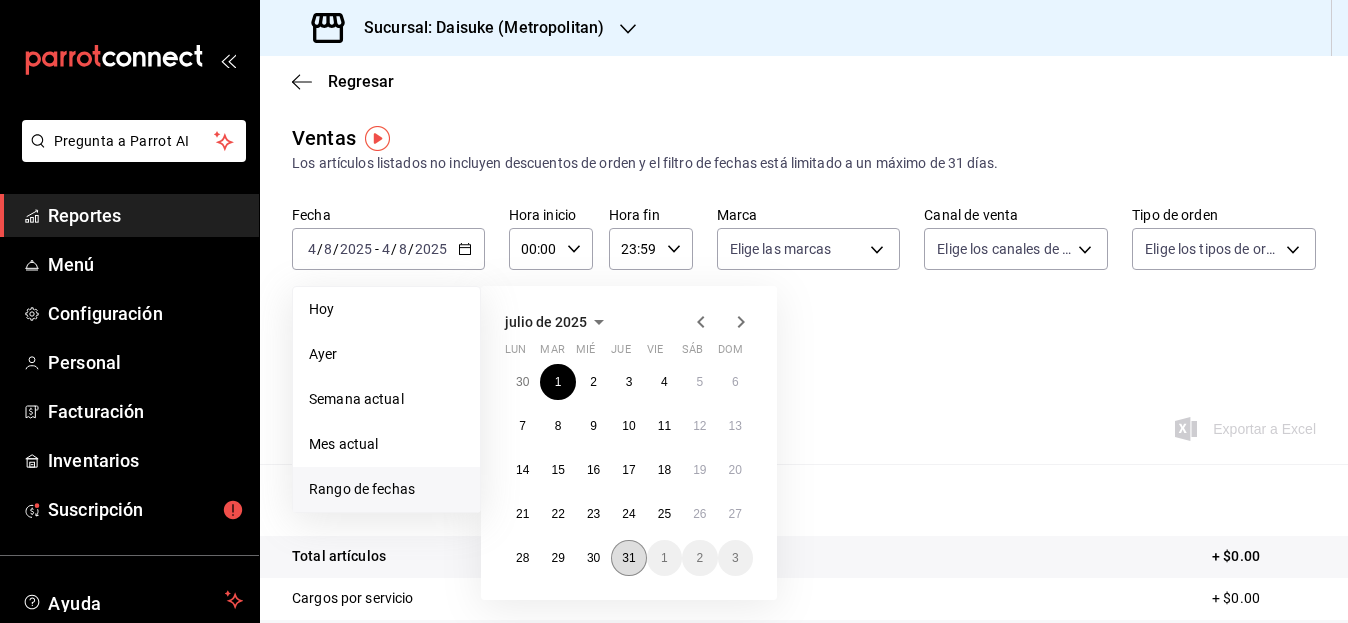 click on "31" at bounding box center [628, 558] 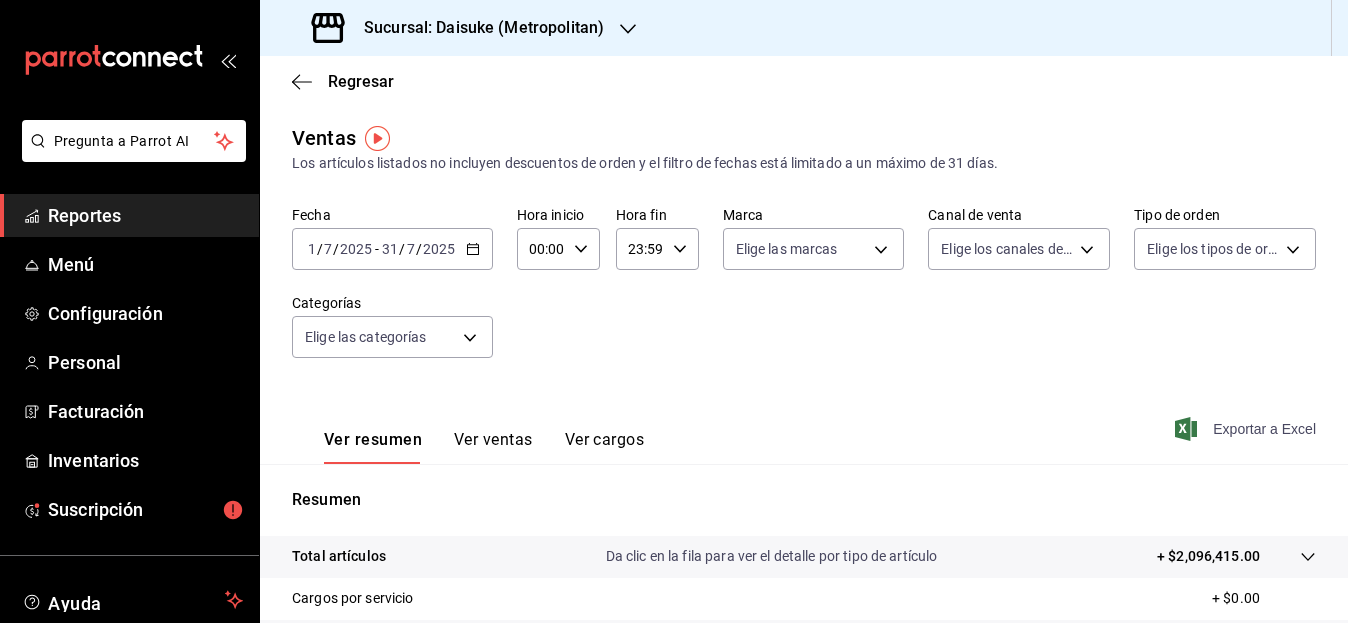 click on "Exportar a Excel" at bounding box center (1247, 429) 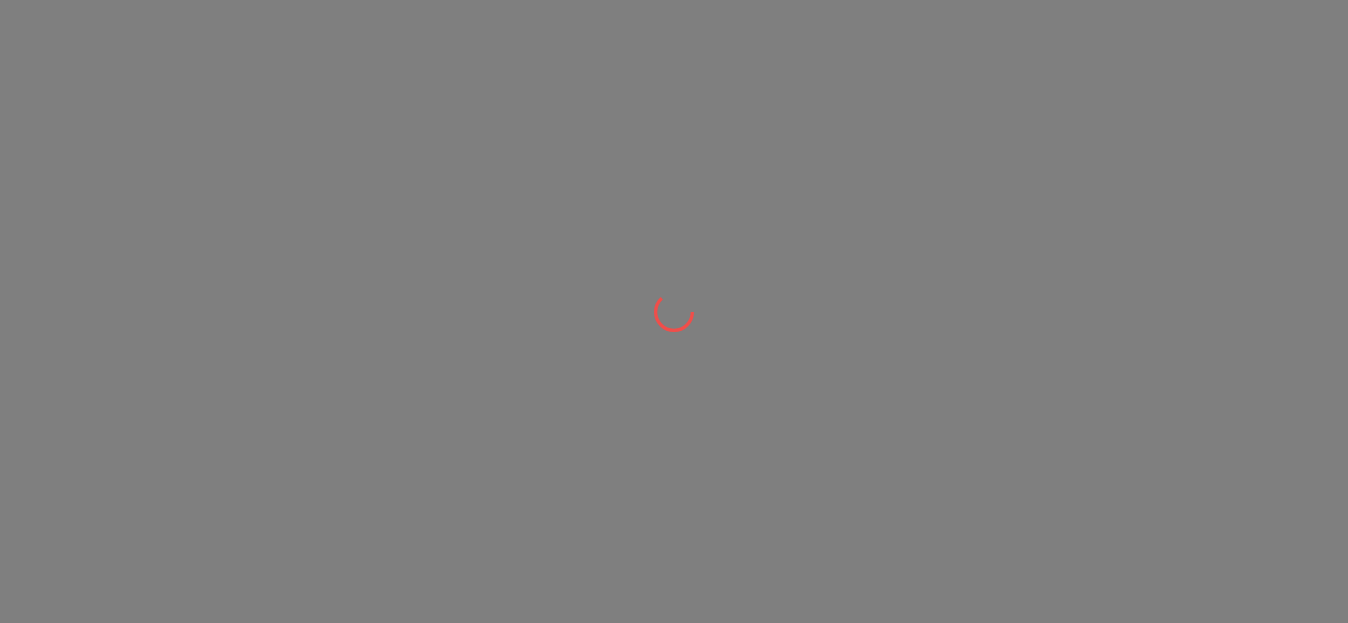 scroll, scrollTop: 0, scrollLeft: 0, axis: both 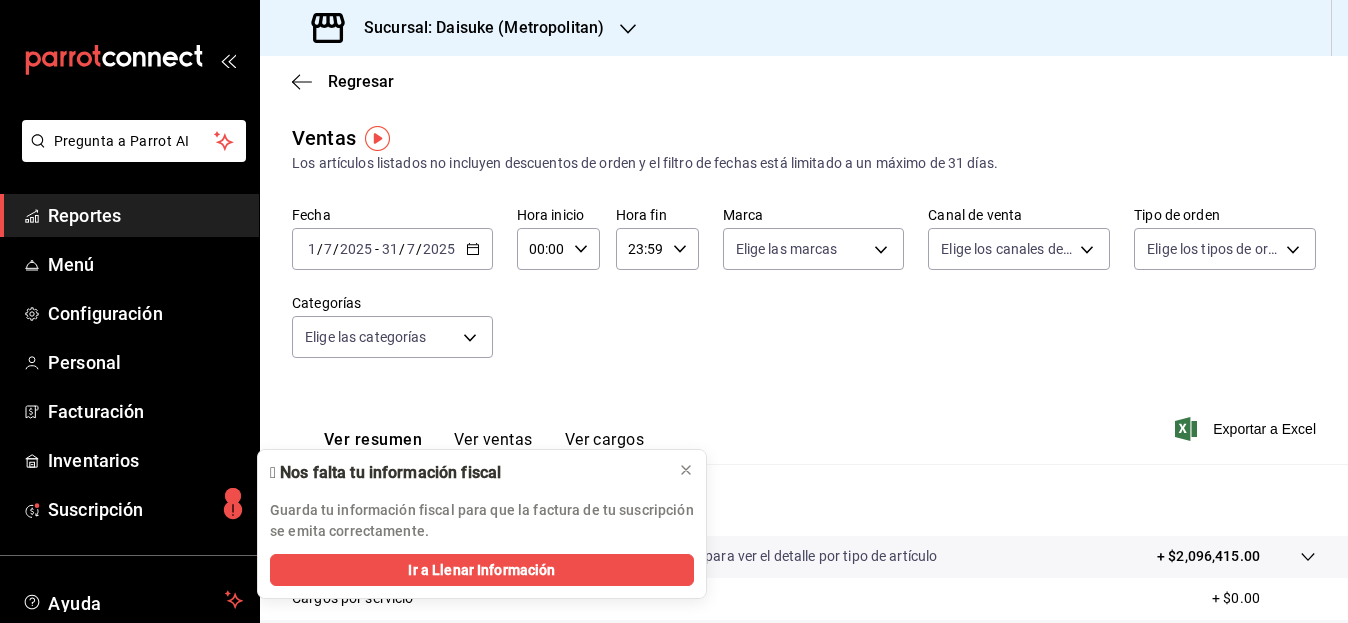 click 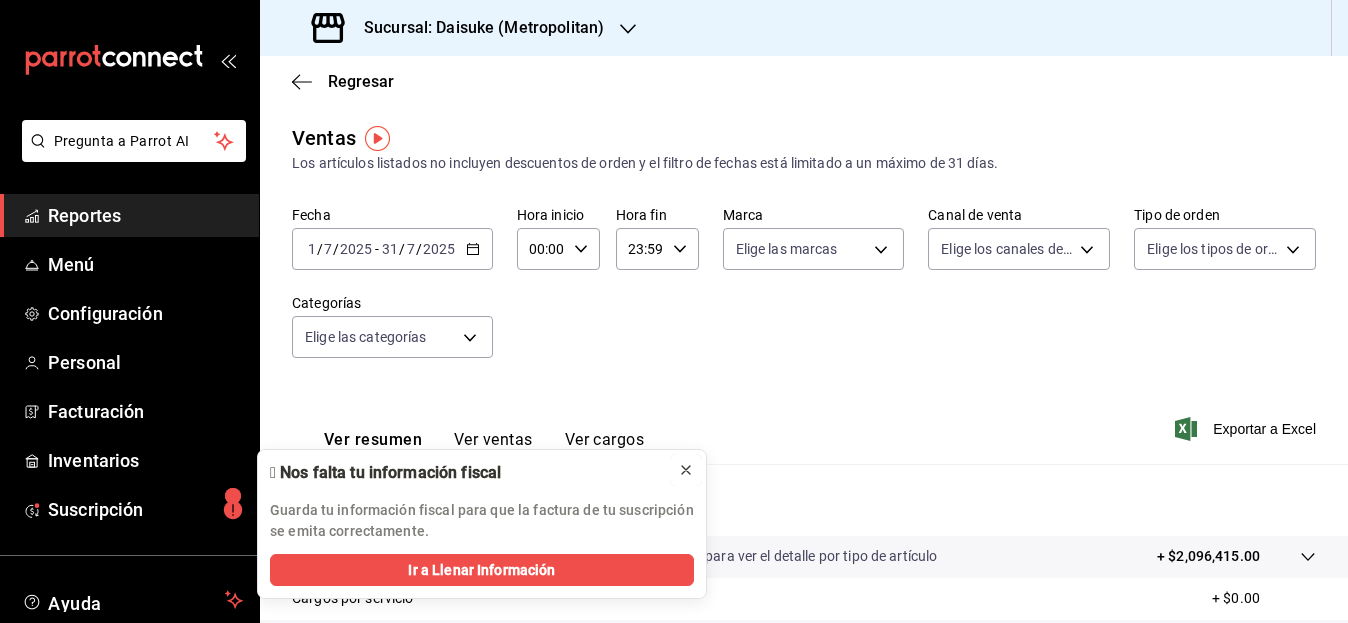 click 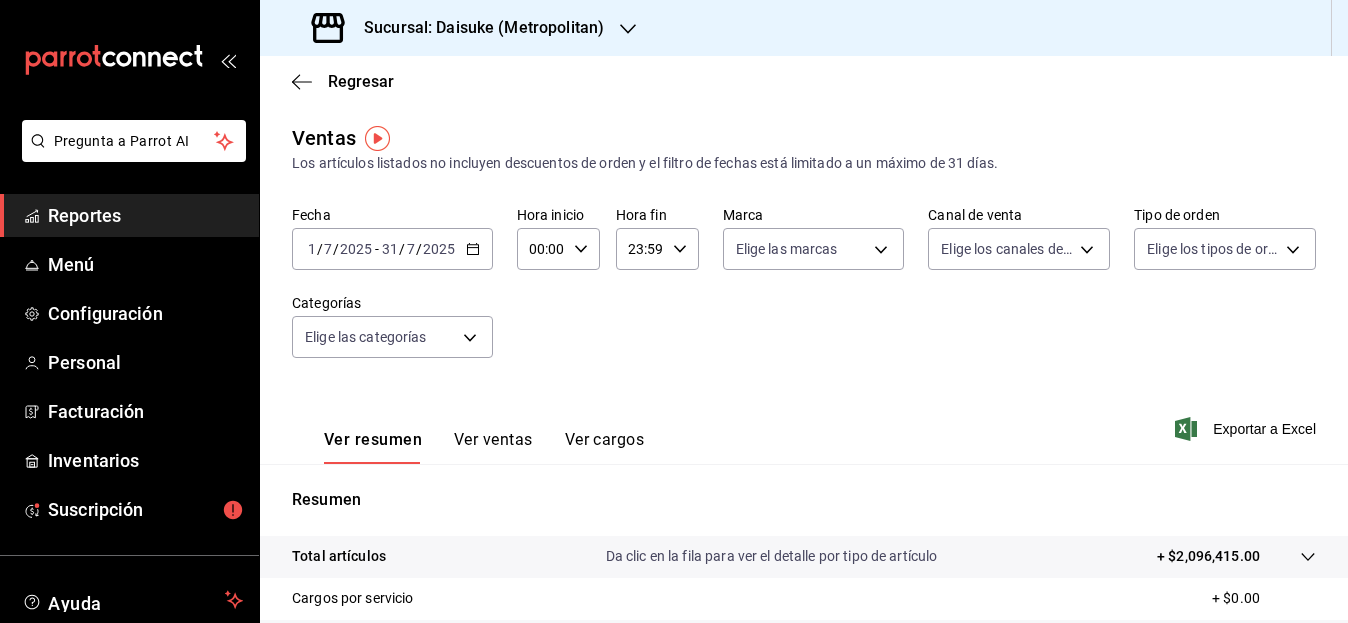 click 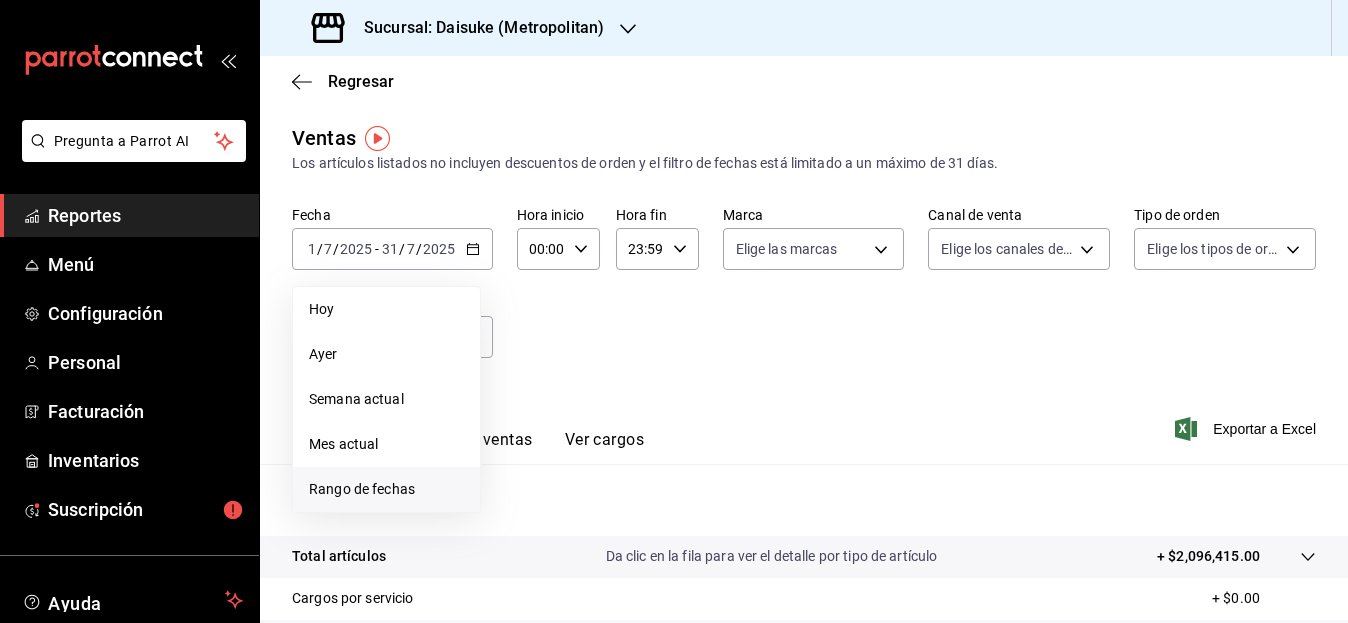 click on "Rango de fechas" at bounding box center (386, 489) 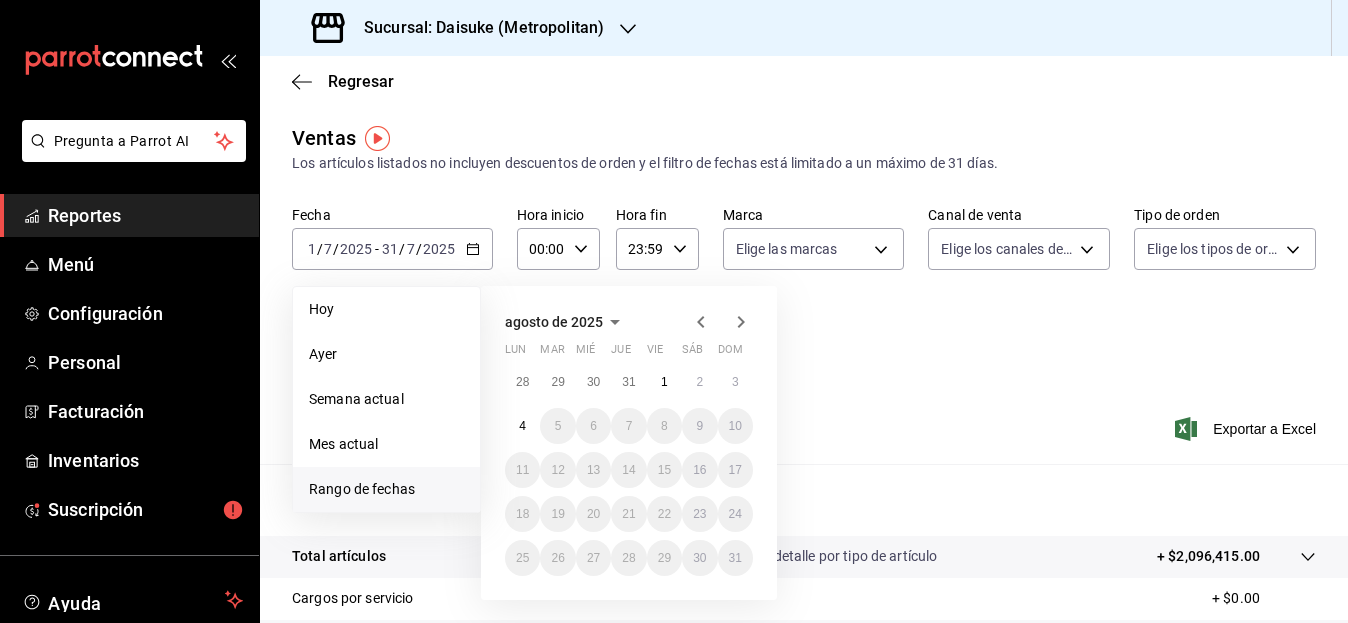 click 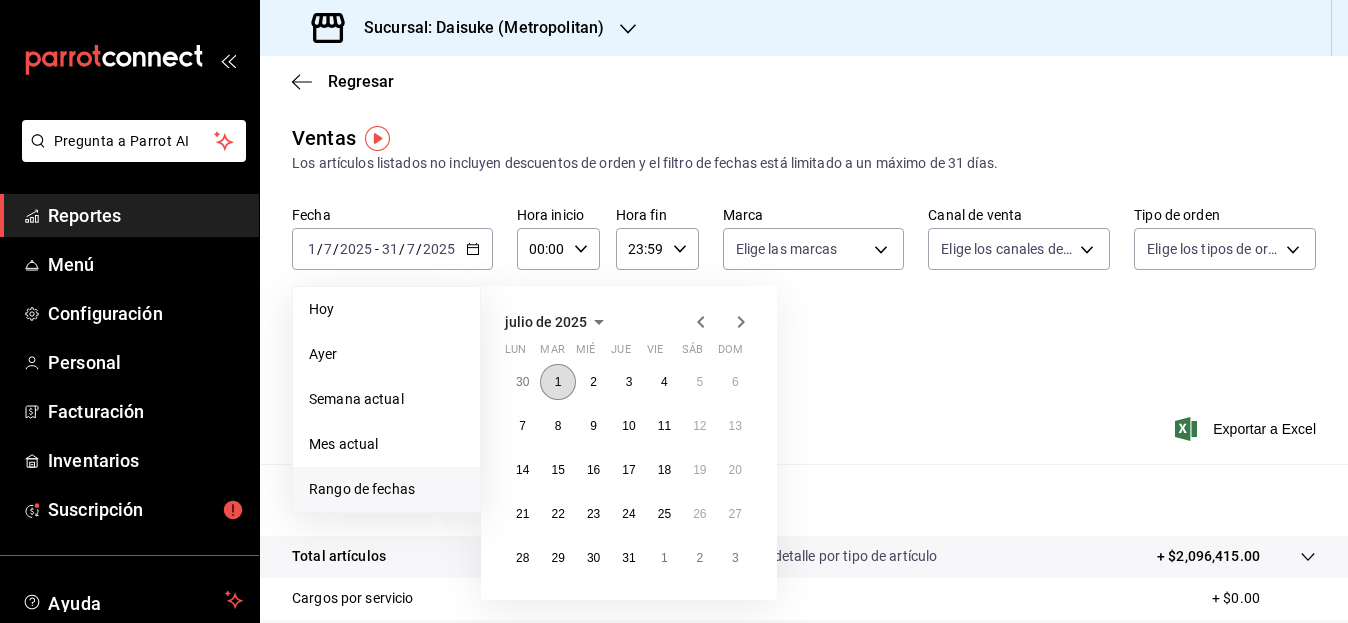 click on "1" at bounding box center (558, 382) 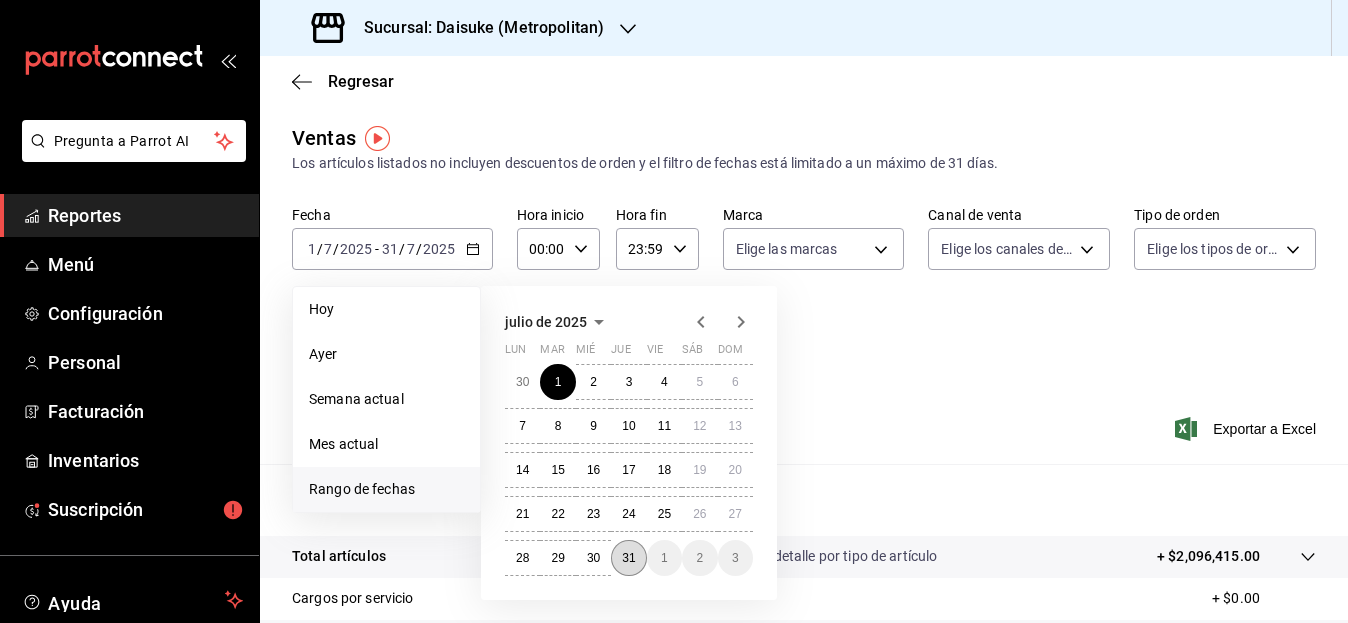 click on "31" at bounding box center [628, 558] 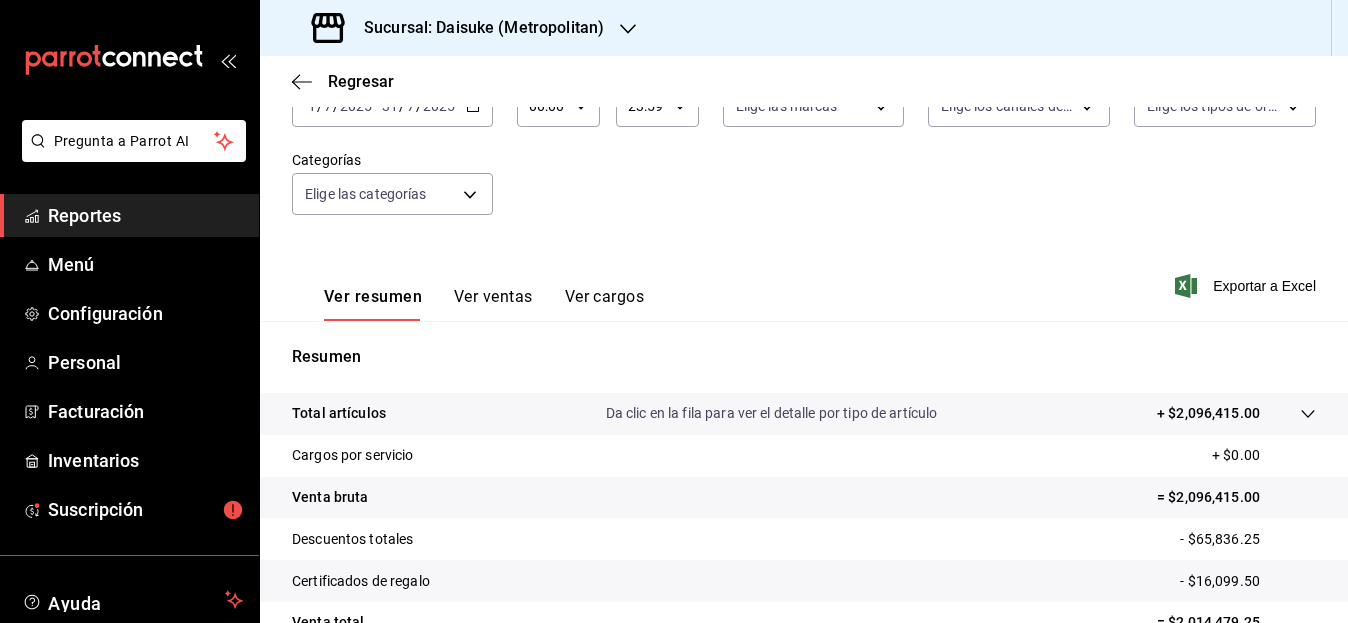 scroll, scrollTop: 142, scrollLeft: 0, axis: vertical 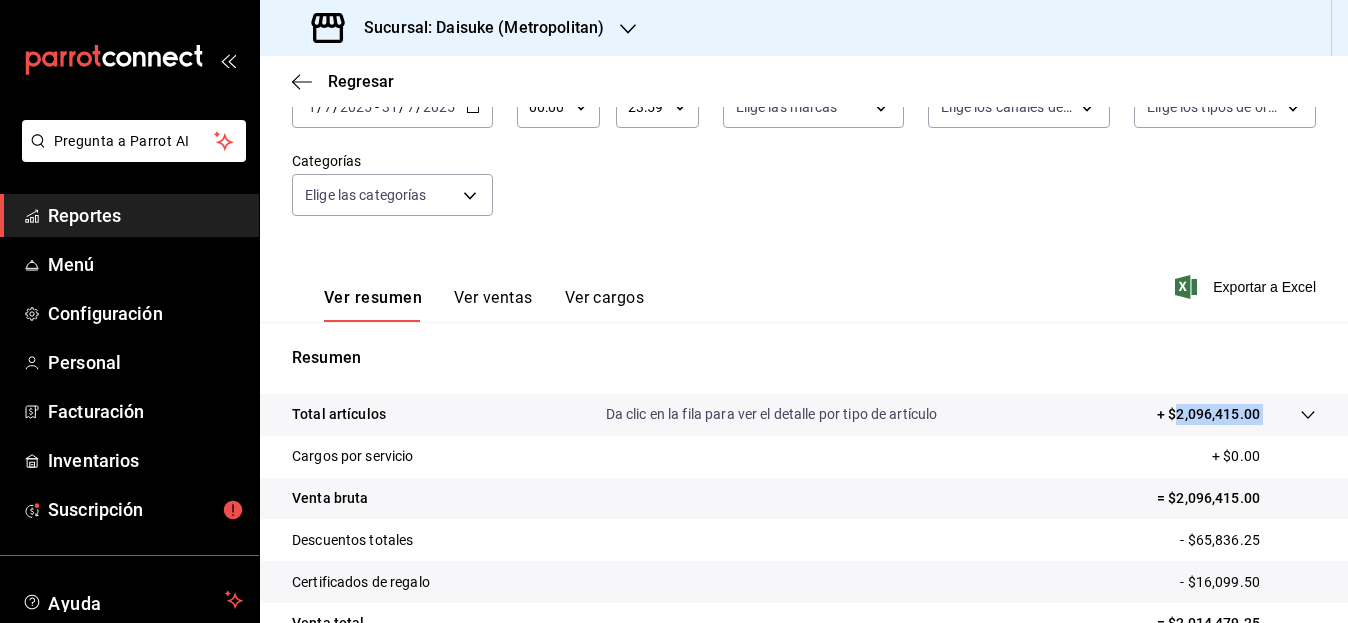 drag, startPoint x: 1245, startPoint y: 414, endPoint x: 1162, endPoint y: 416, distance: 83.02409 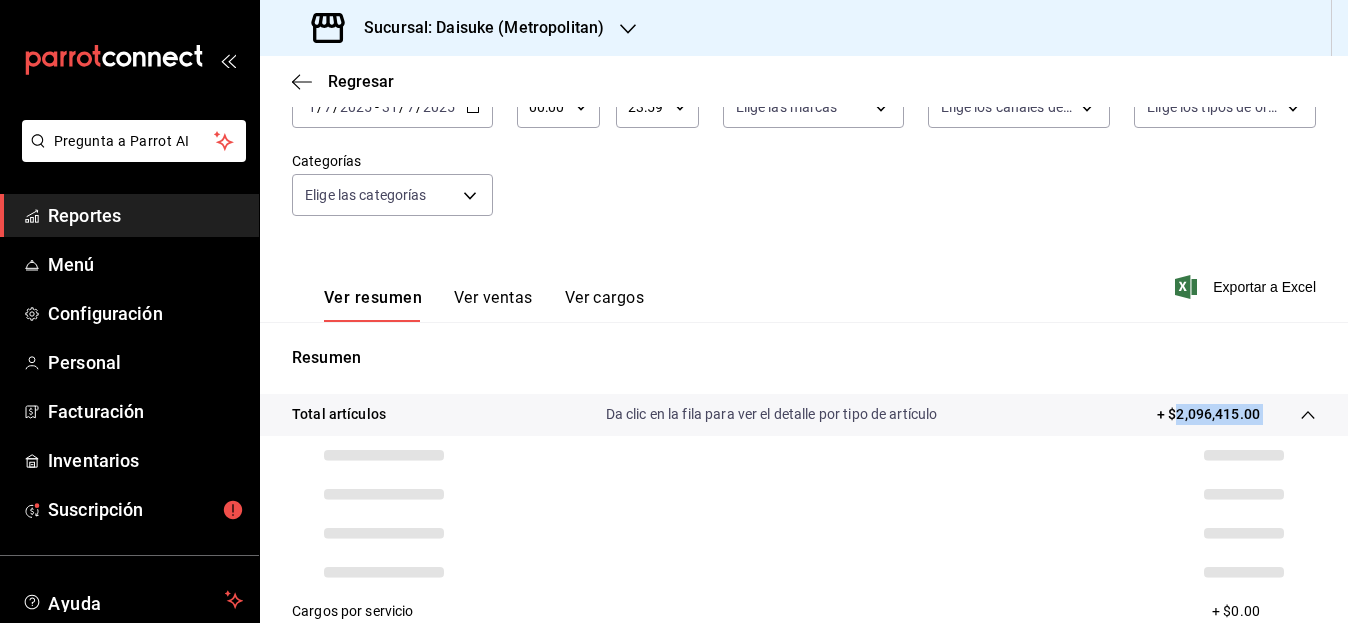 copy on "2,096,415.00" 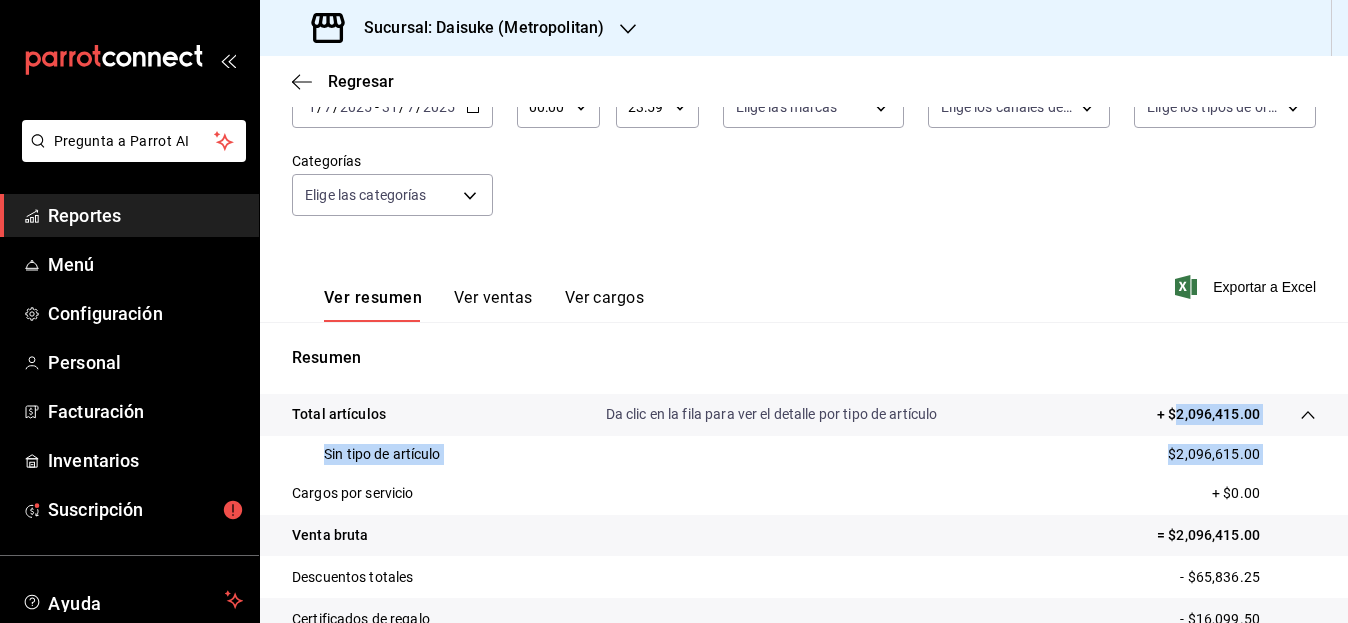 click at bounding box center [1288, 414] 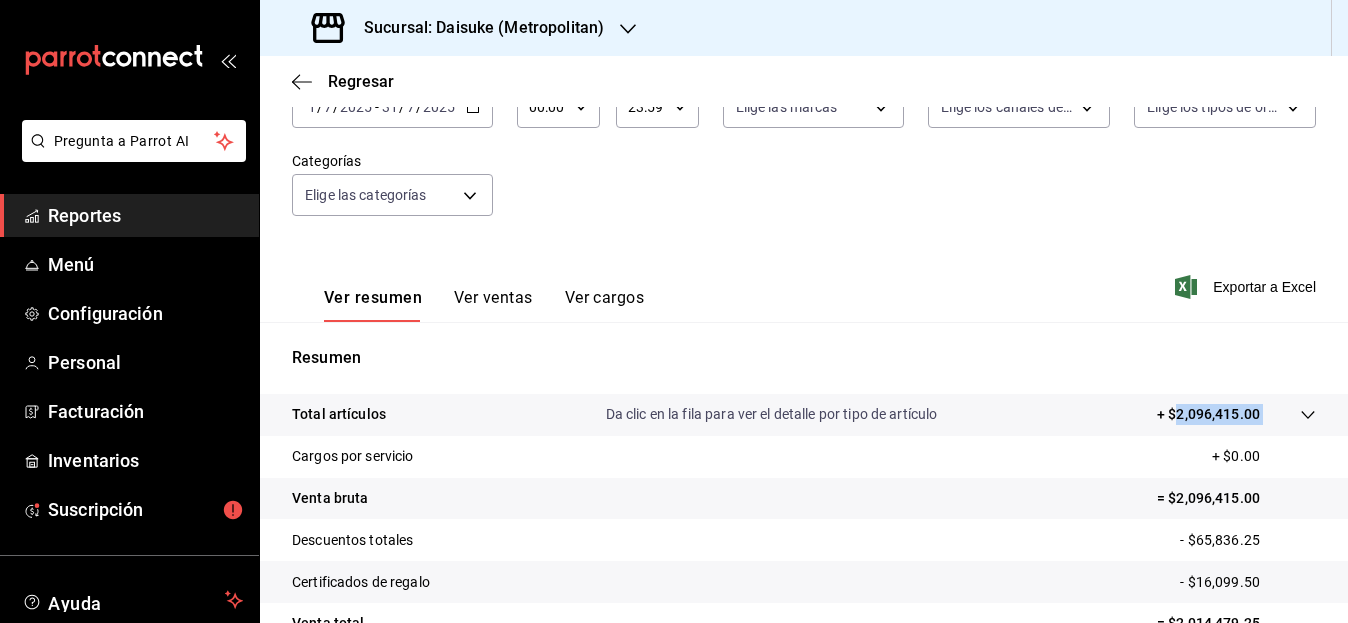 drag, startPoint x: 1162, startPoint y: 416, endPoint x: 1246, endPoint y: 414, distance: 84.0238 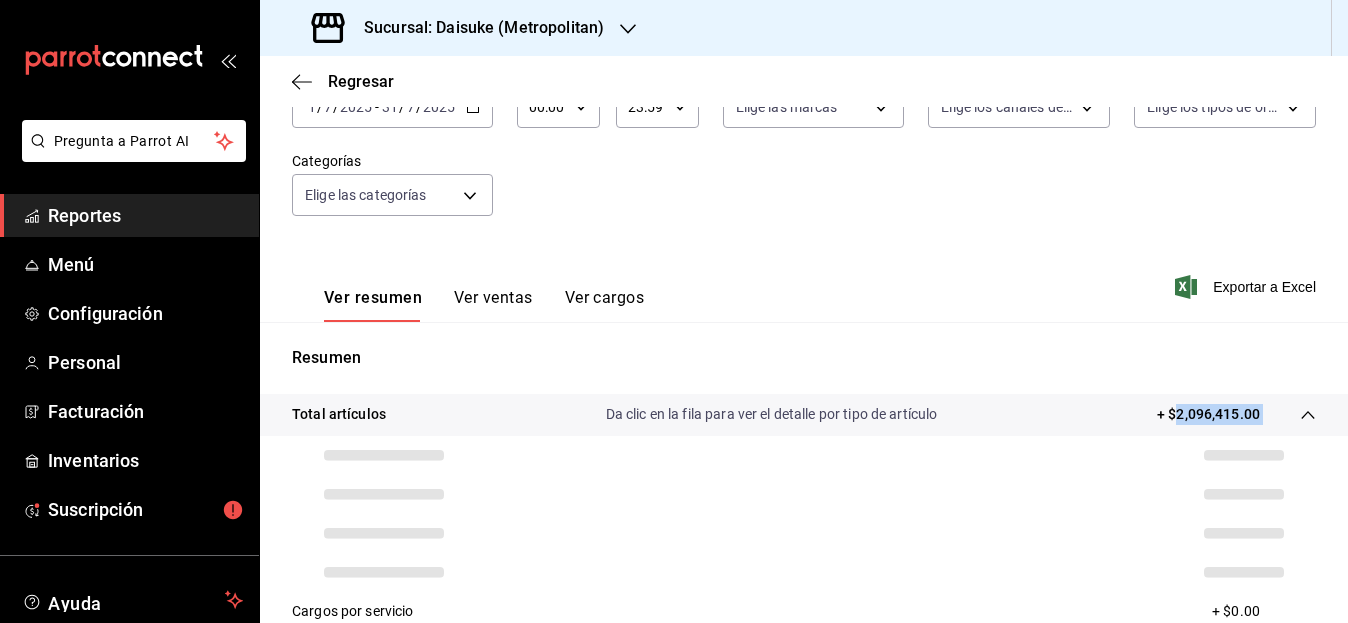copy on "2,096,415.00" 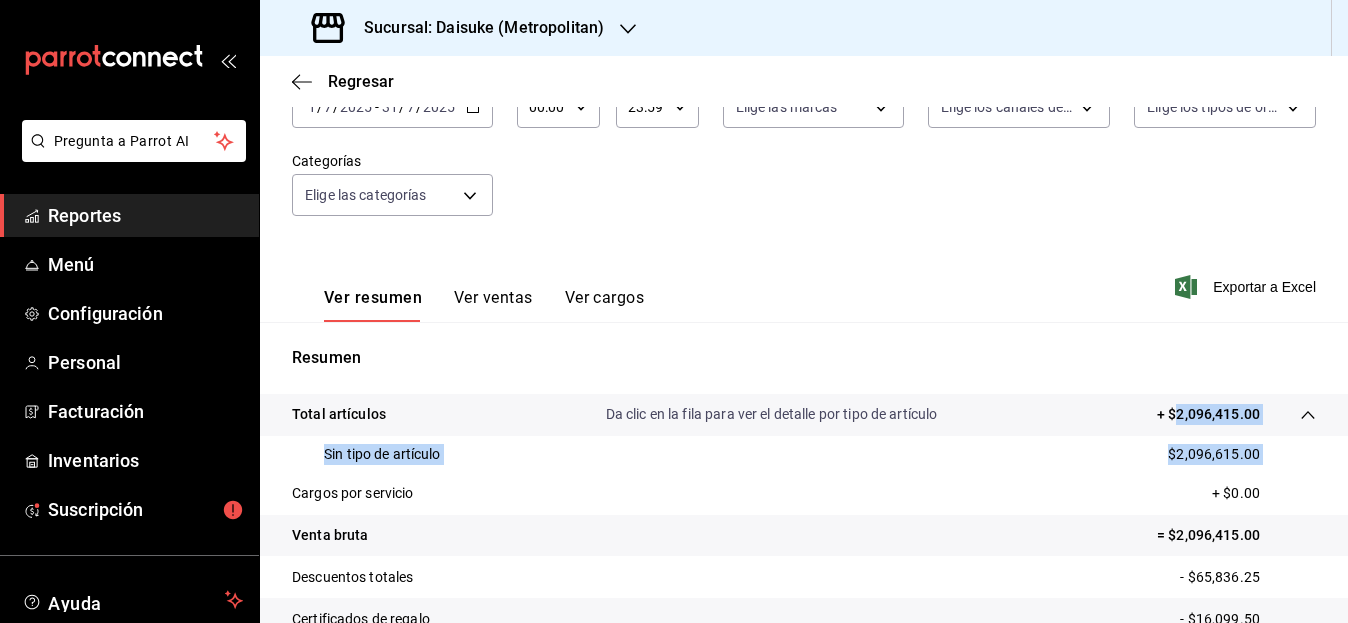 click on "Reportes" at bounding box center [145, 215] 